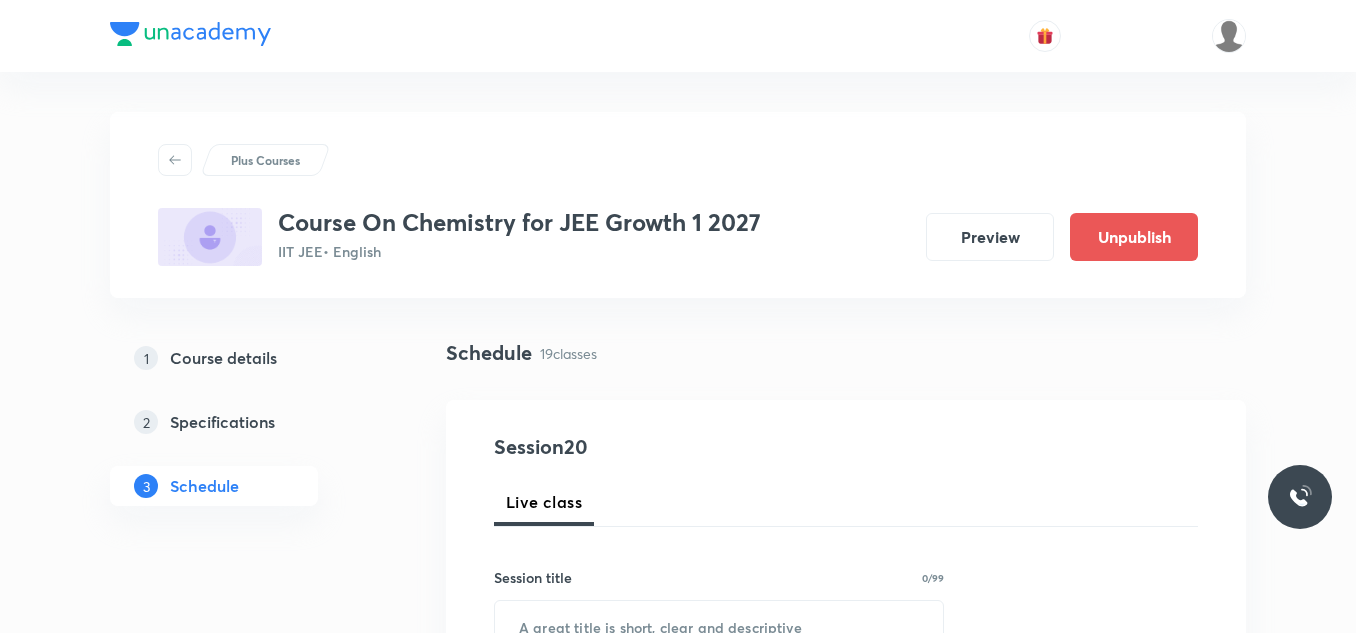 scroll, scrollTop: 3915, scrollLeft: 0, axis: vertical 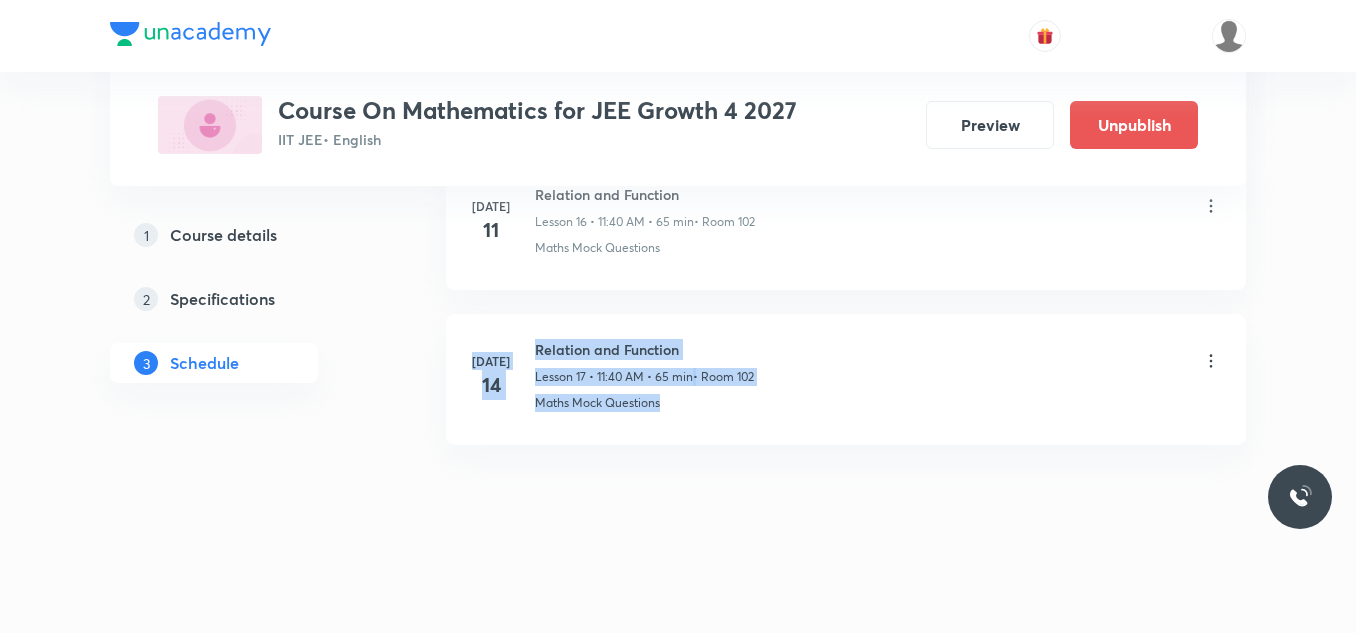 drag, startPoint x: 0, startPoint y: 0, endPoint x: 750, endPoint y: 274, distance: 798.4836 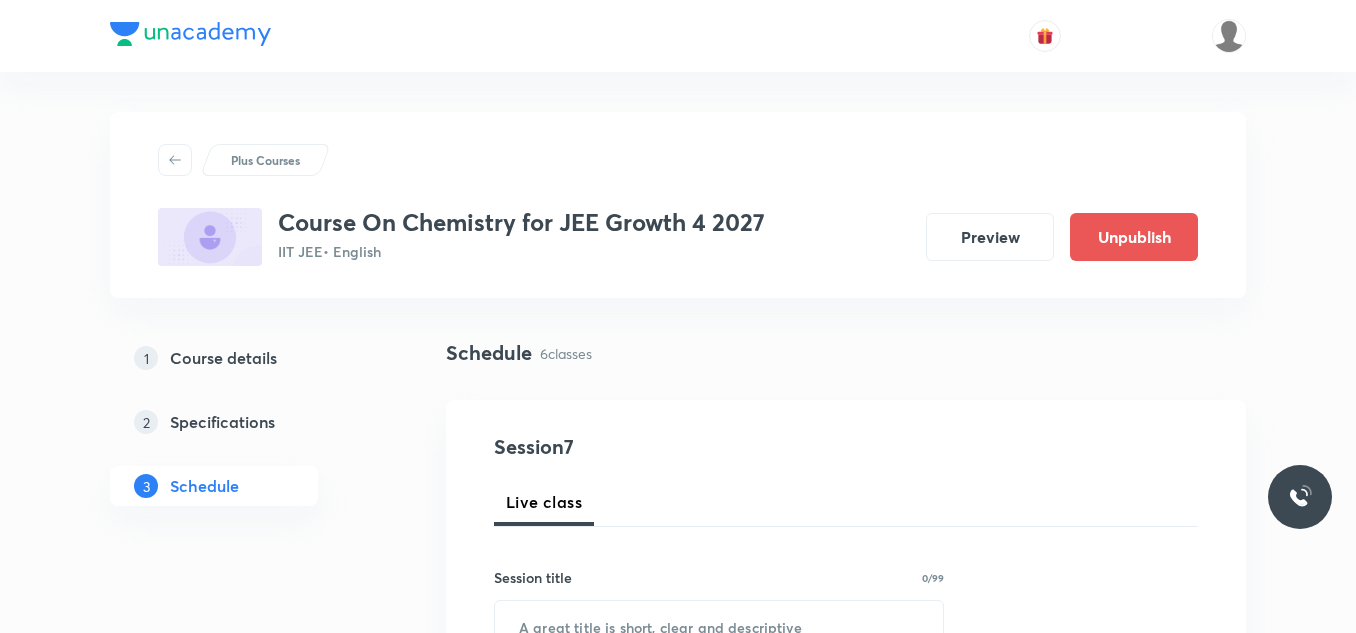 scroll, scrollTop: 1900, scrollLeft: 0, axis: vertical 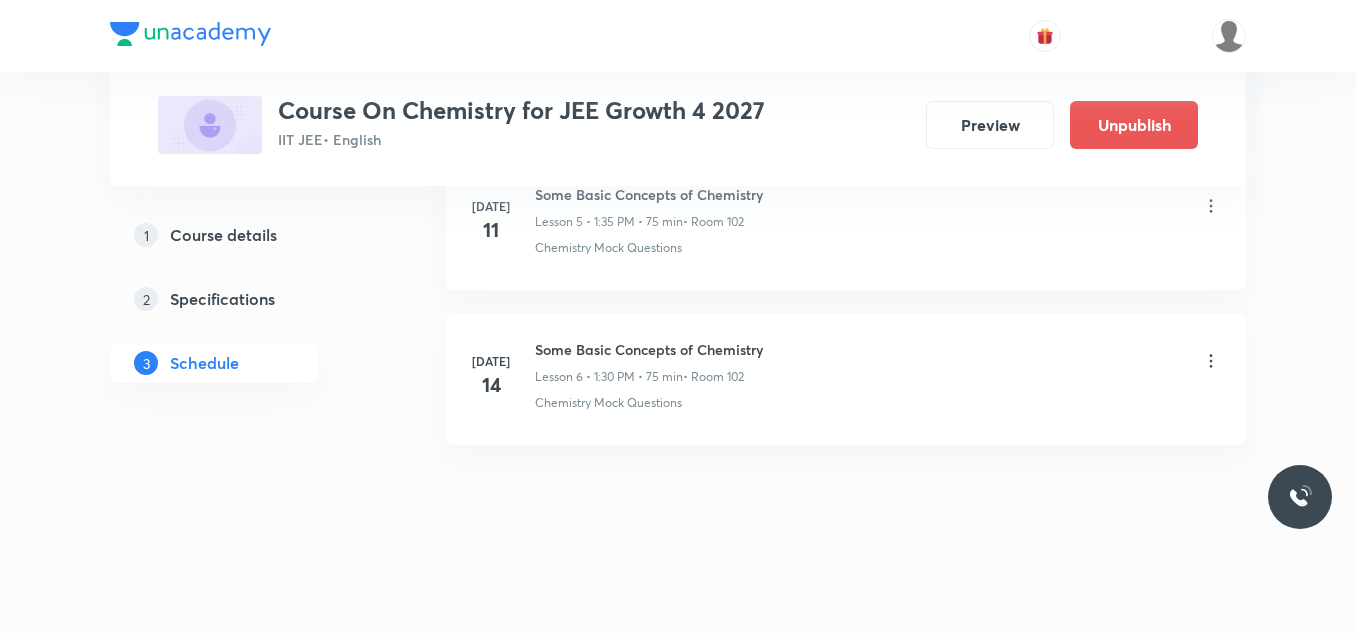click 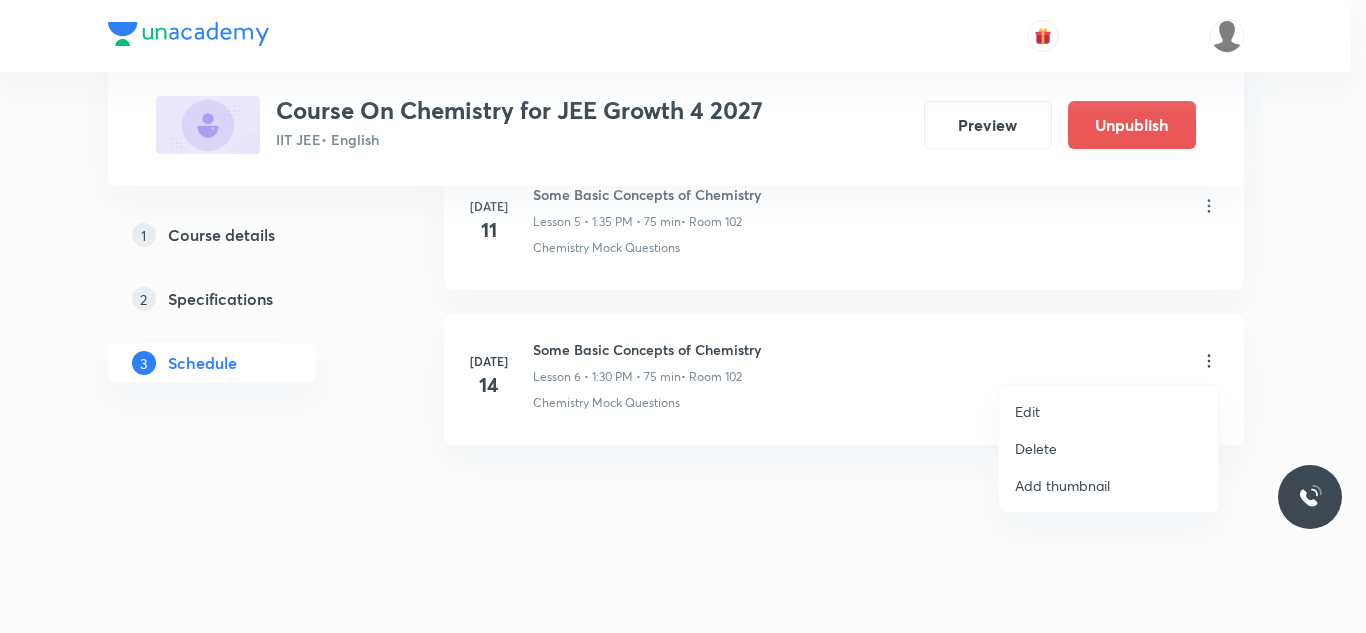 click on "Edit" at bounding box center (1027, 411) 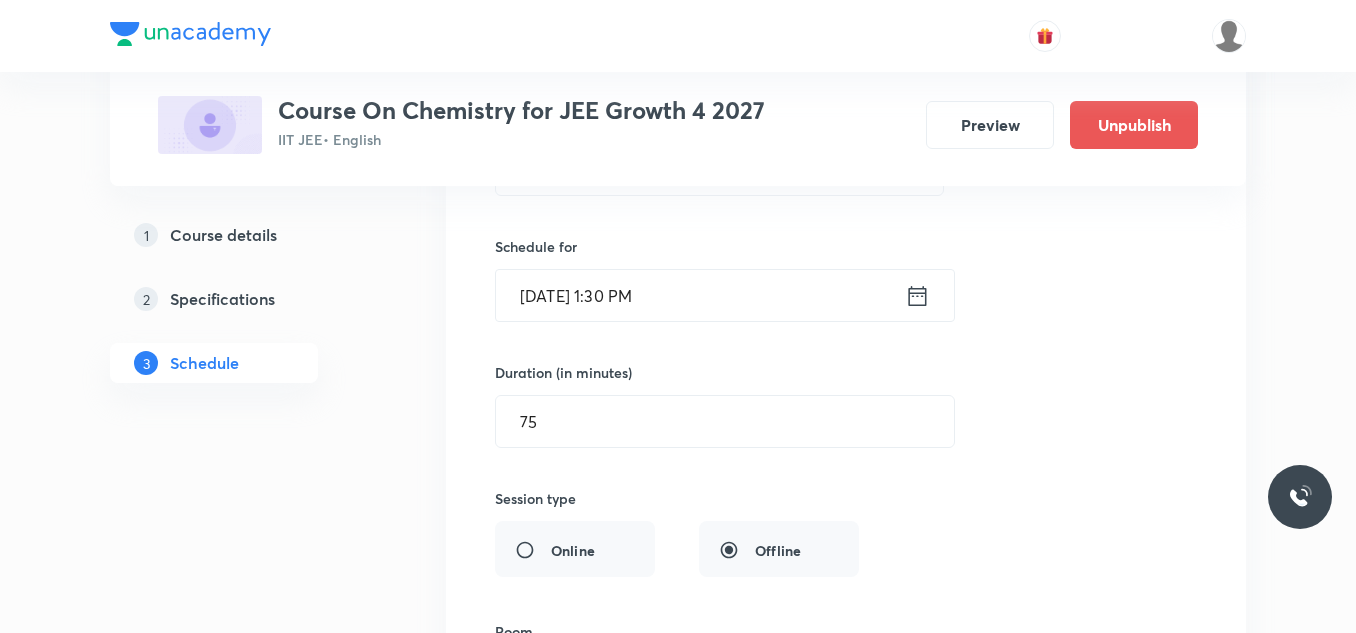 scroll, scrollTop: 1193, scrollLeft: 0, axis: vertical 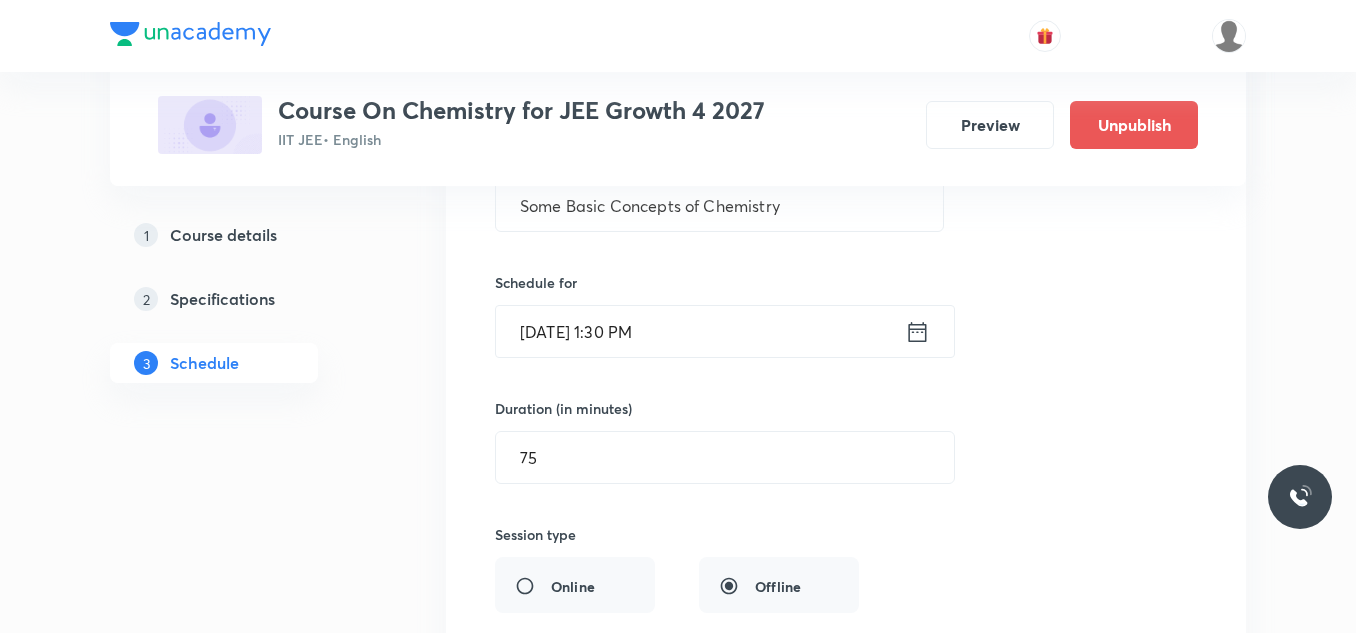 click 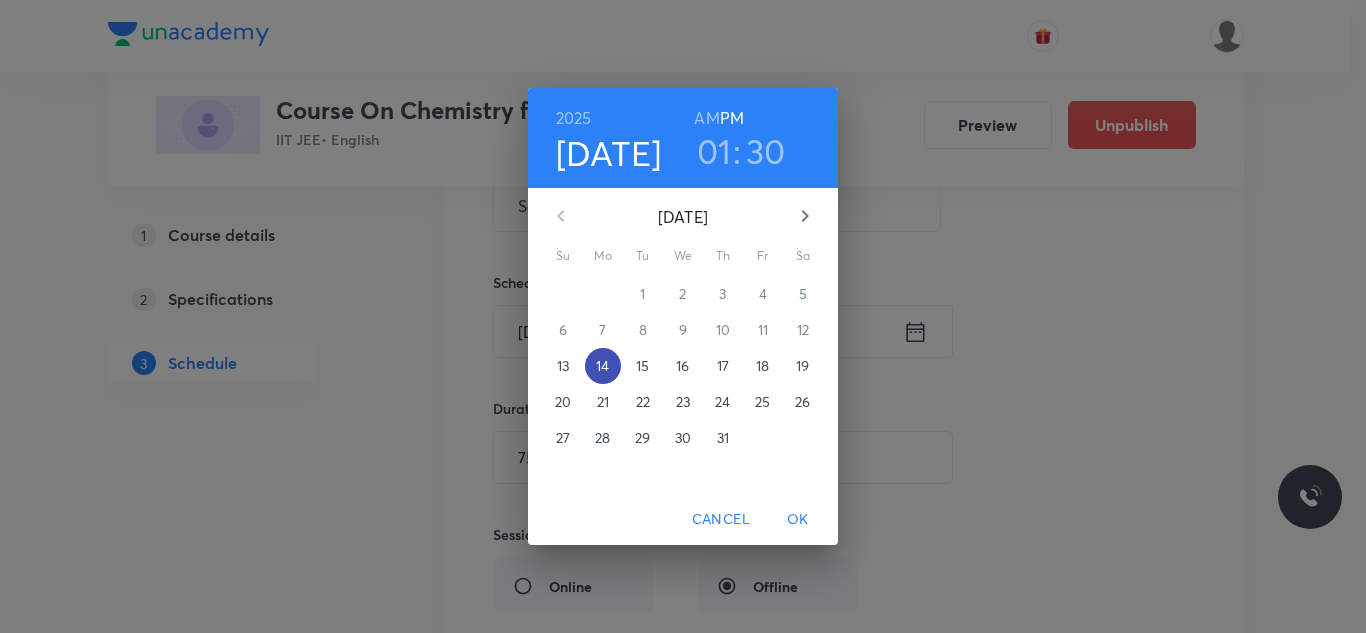 click on "14" at bounding box center (602, 366) 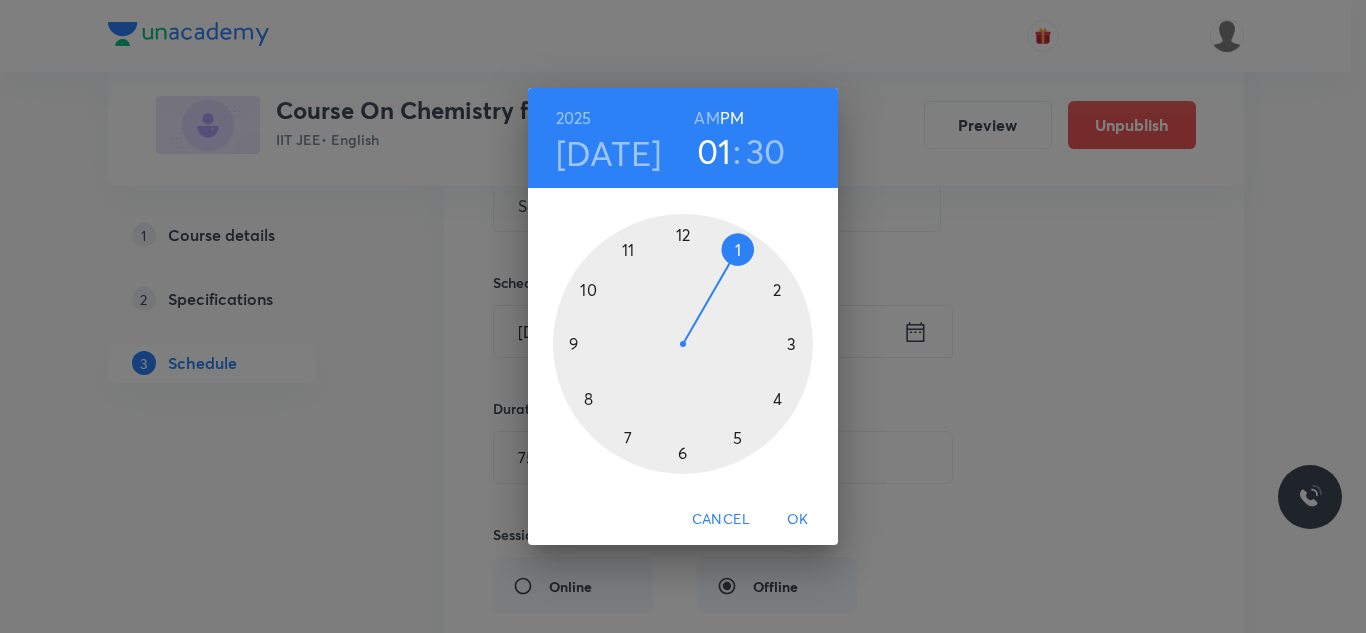 click on "30" at bounding box center (766, 151) 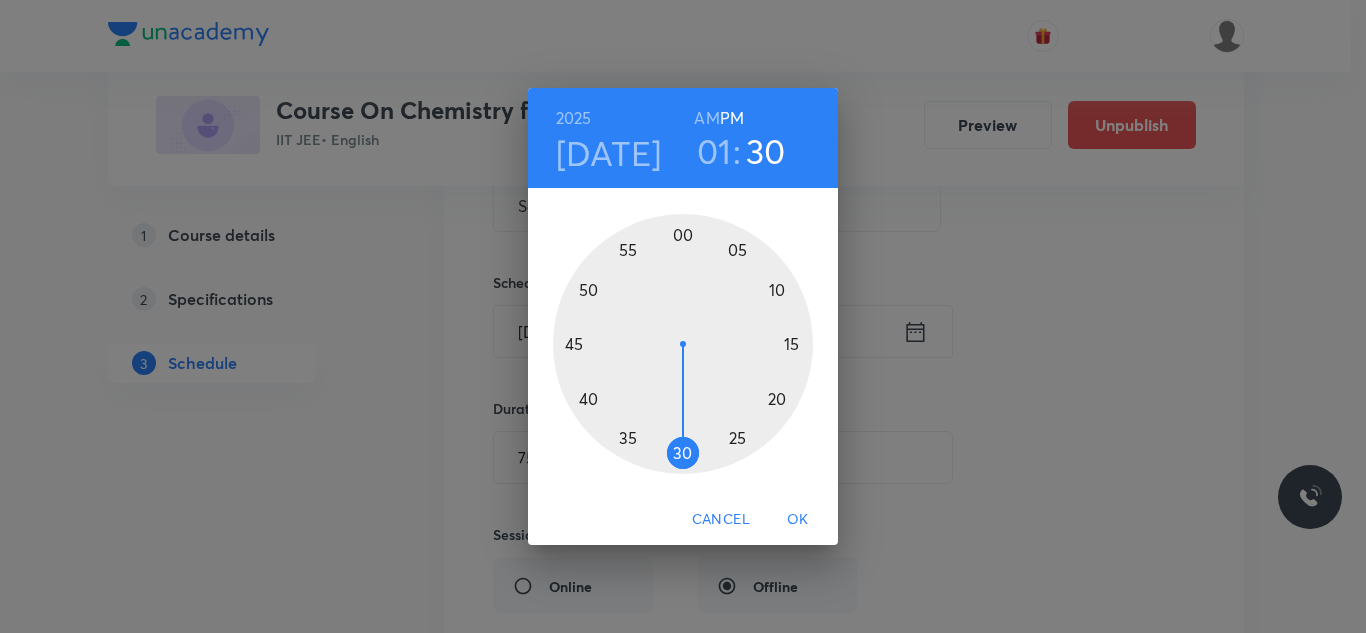click at bounding box center (683, 344) 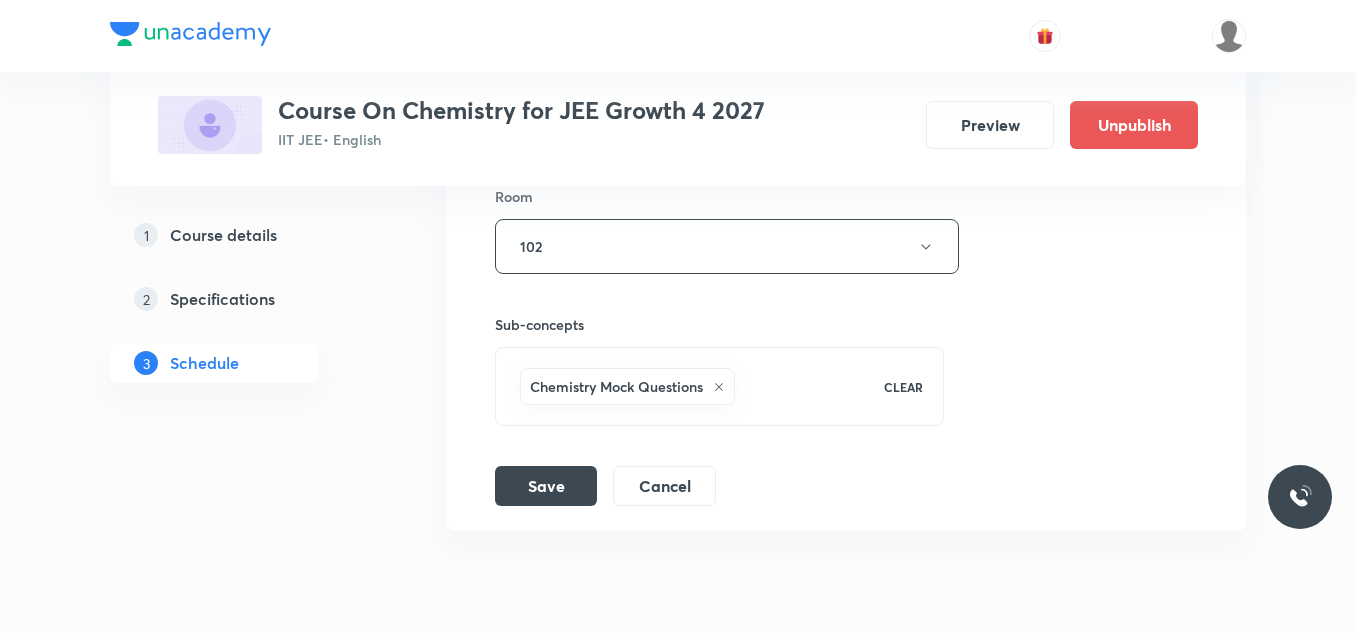 scroll, scrollTop: 1750, scrollLeft: 0, axis: vertical 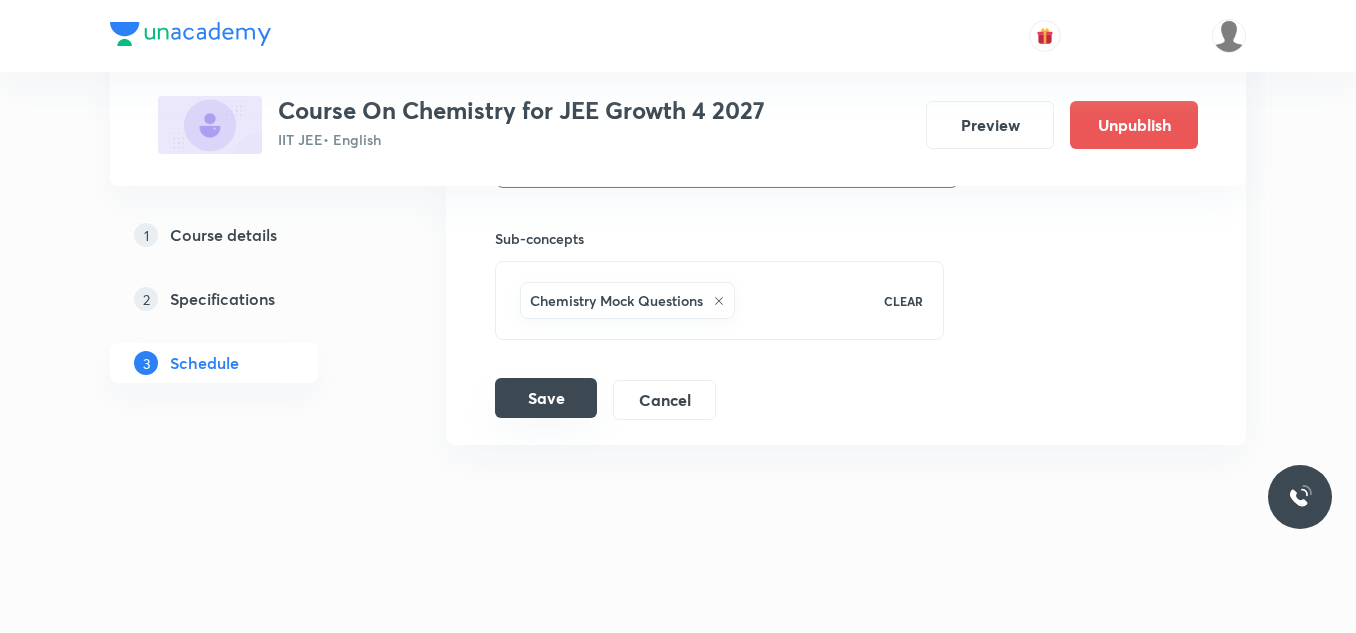 click on "Save" at bounding box center (546, 398) 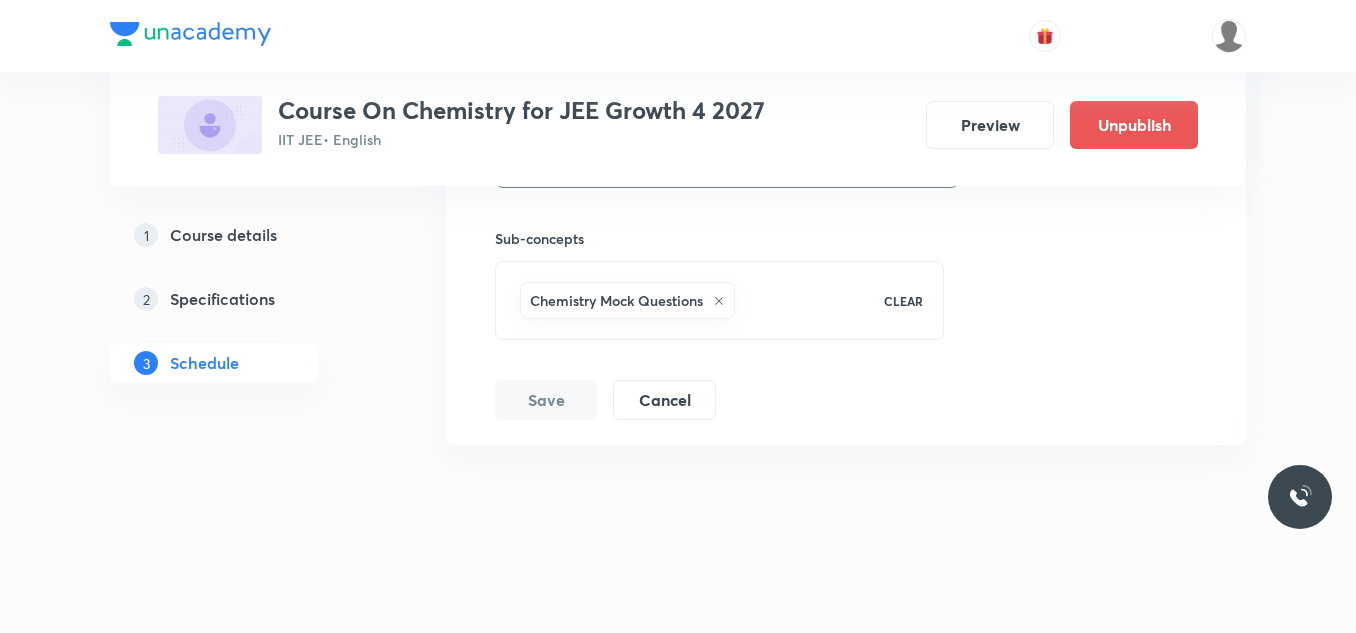 scroll, scrollTop: 981, scrollLeft: 0, axis: vertical 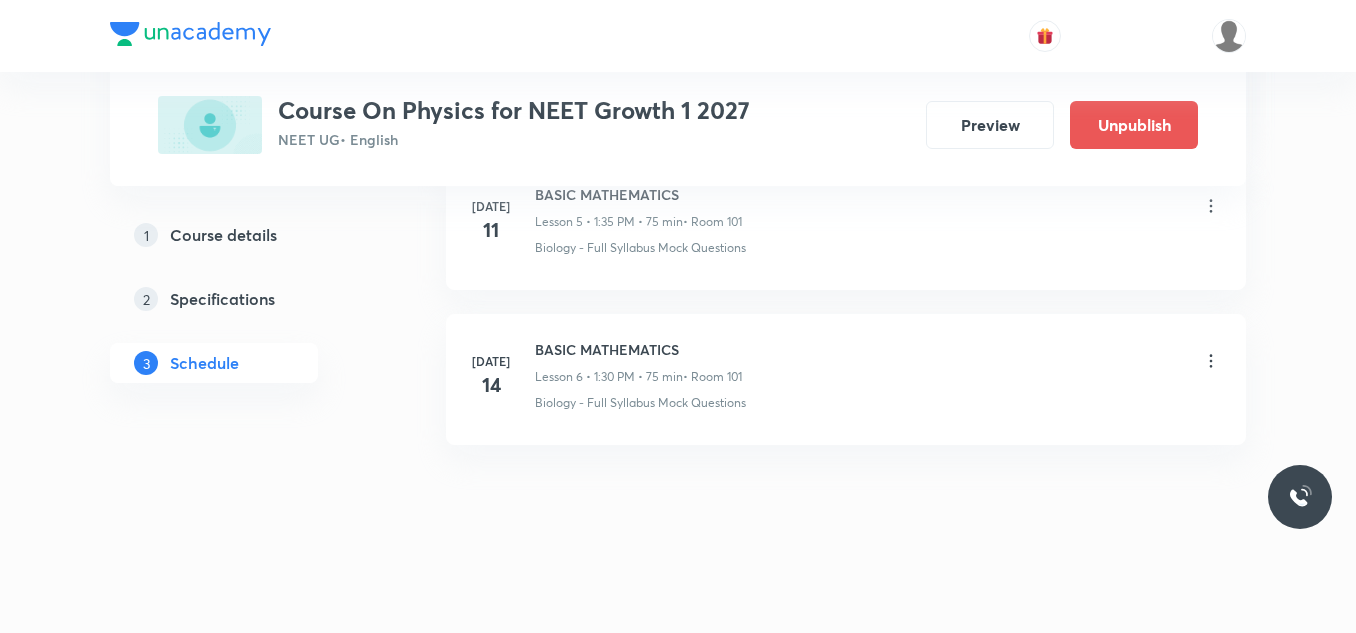 click 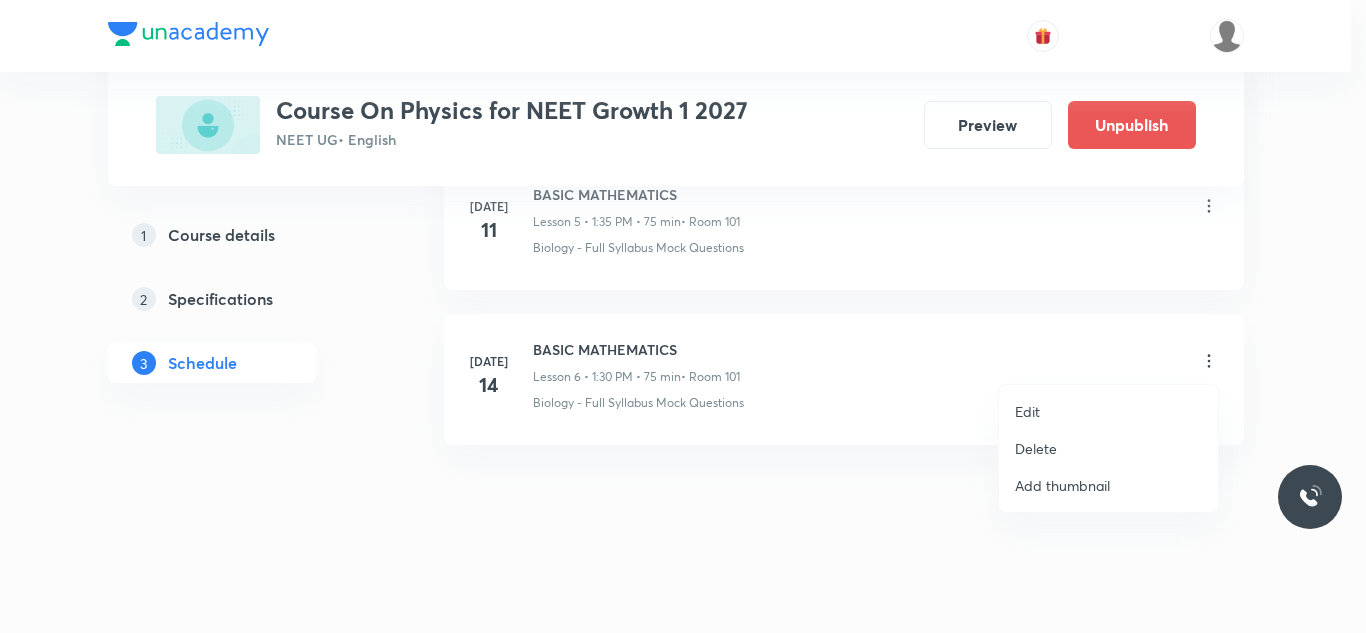 click on "Edit" at bounding box center (1108, 411) 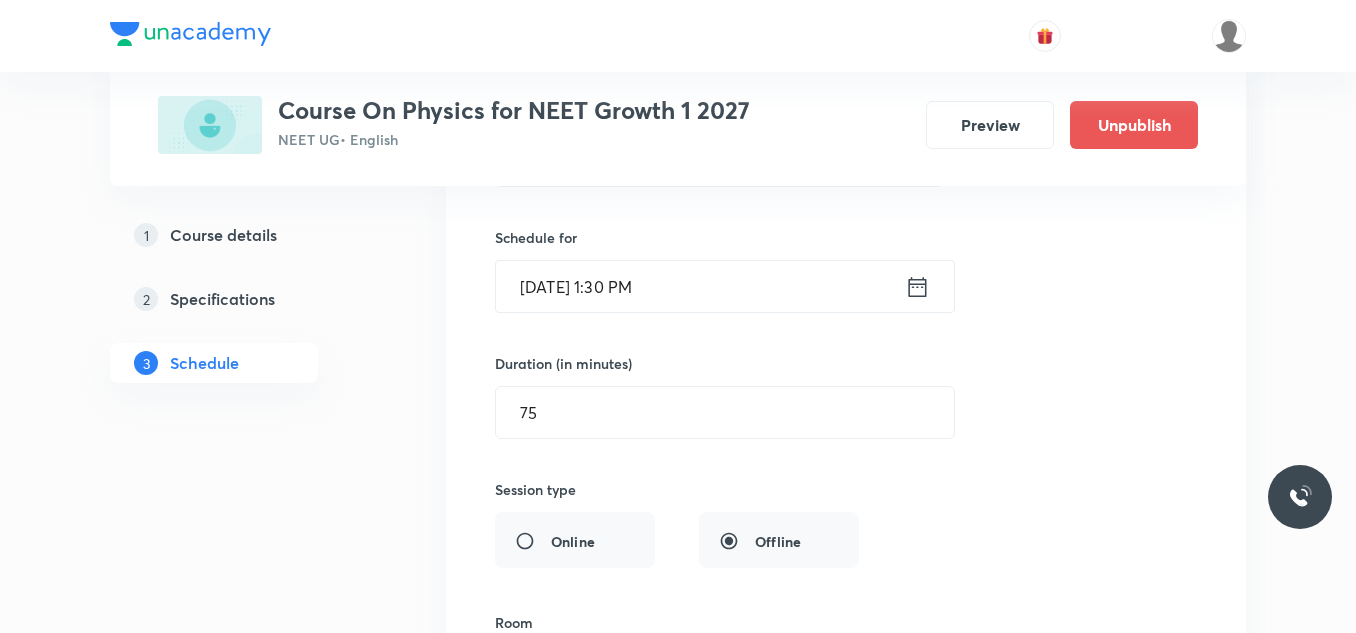 scroll, scrollTop: 1241, scrollLeft: 0, axis: vertical 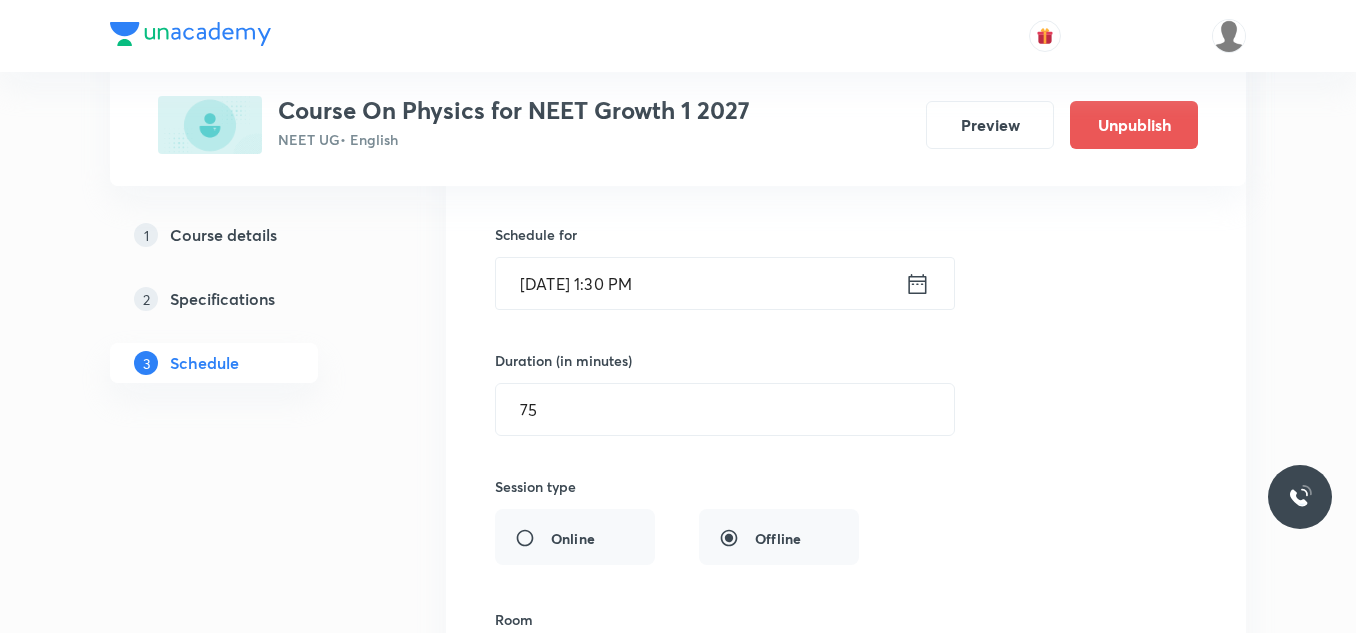 click 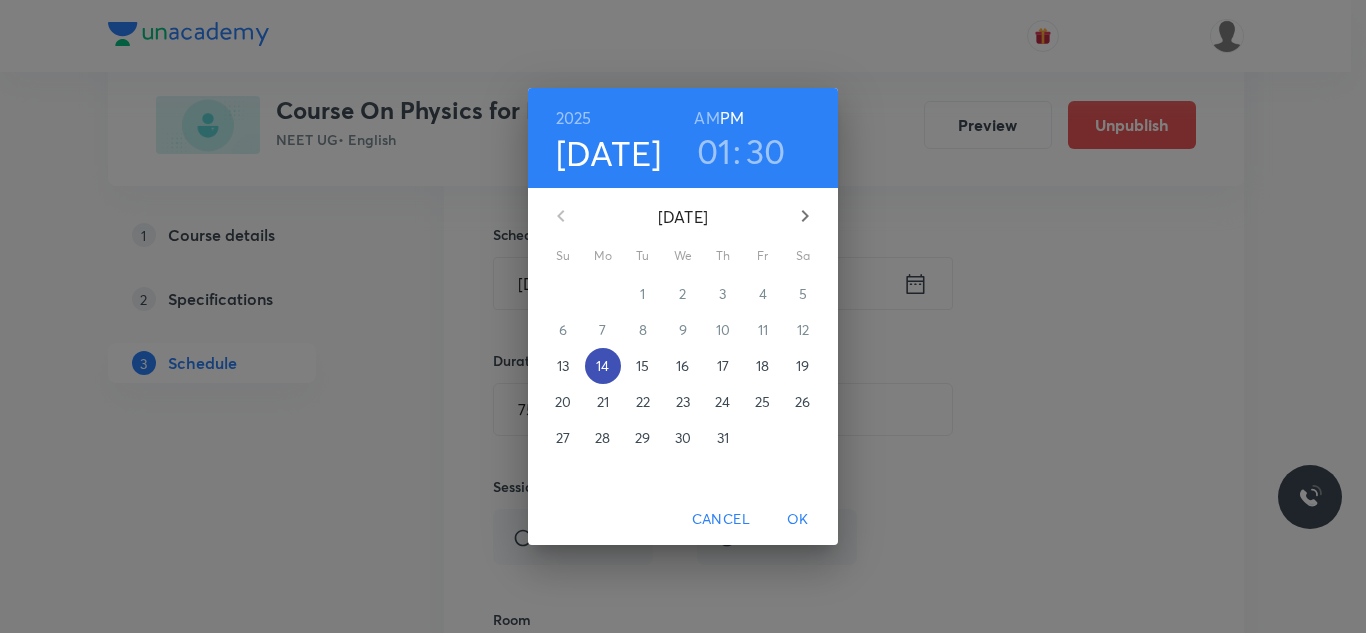 click on "14" at bounding box center (603, 366) 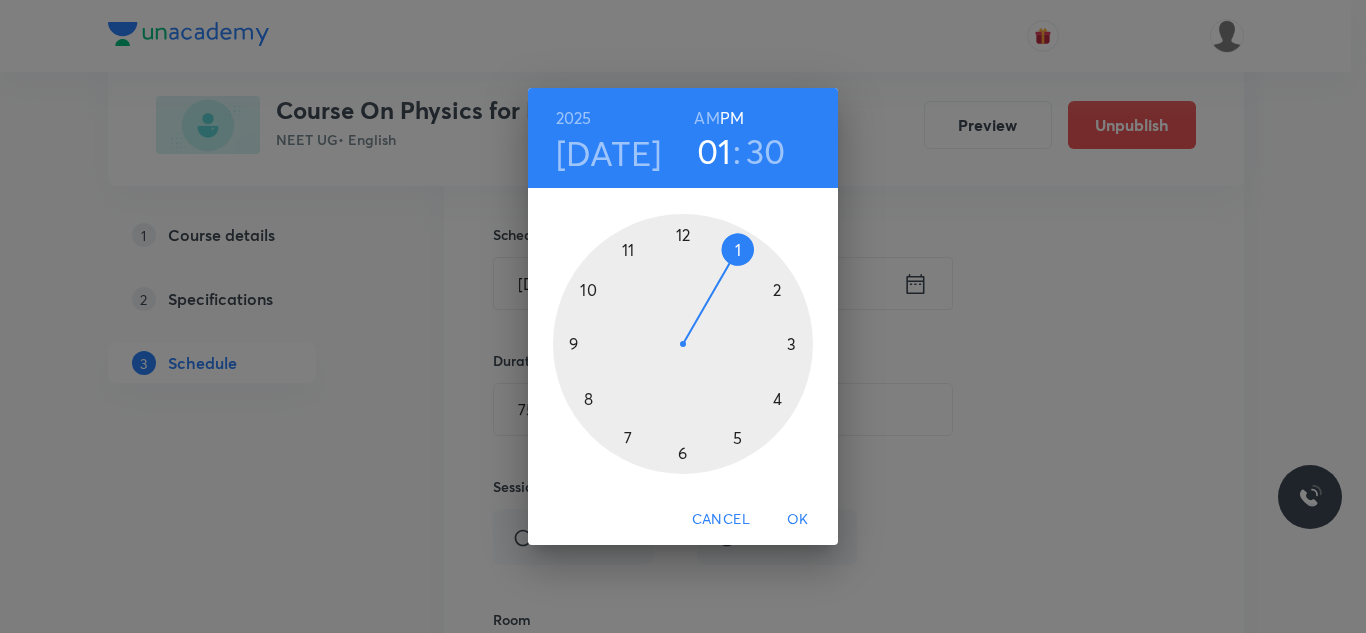 click on "30" at bounding box center (766, 151) 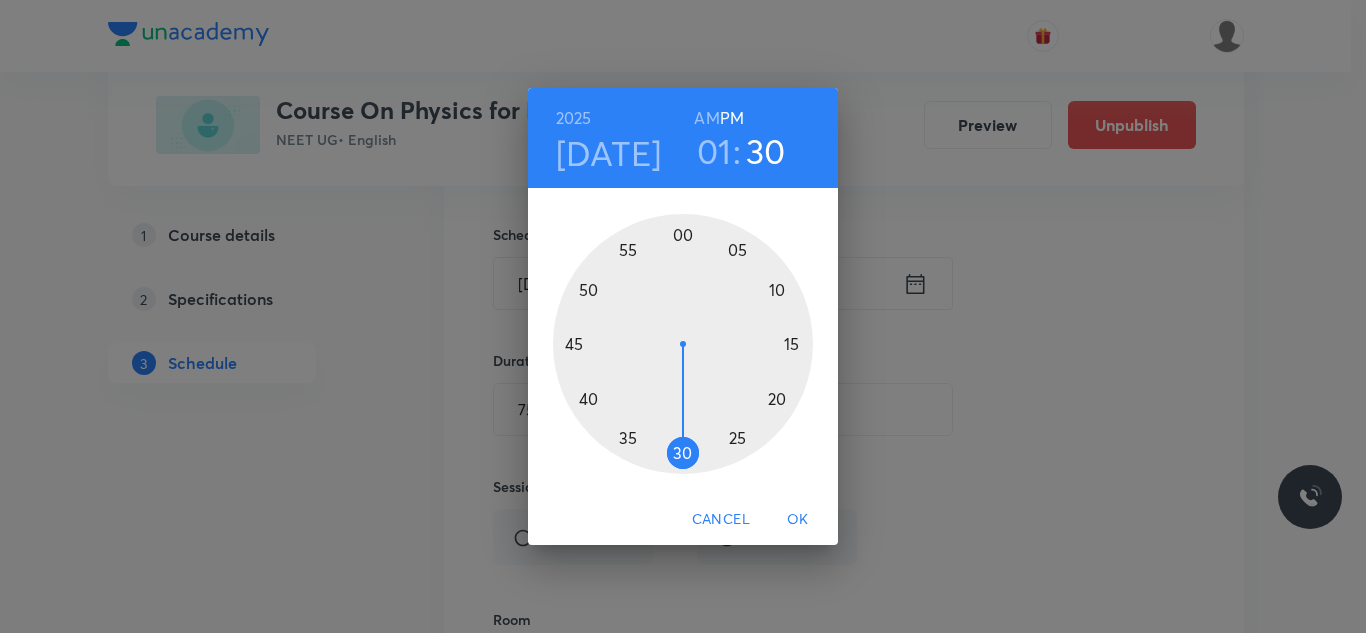 click at bounding box center [683, 344] 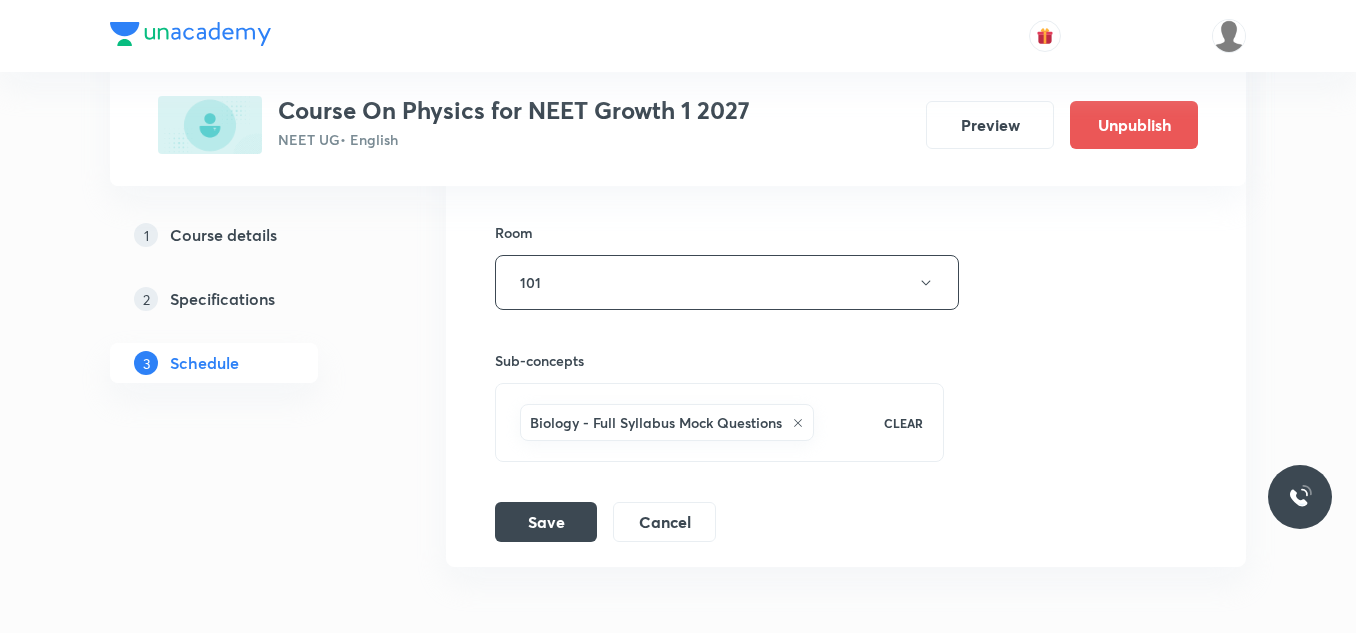 scroll, scrollTop: 1750, scrollLeft: 0, axis: vertical 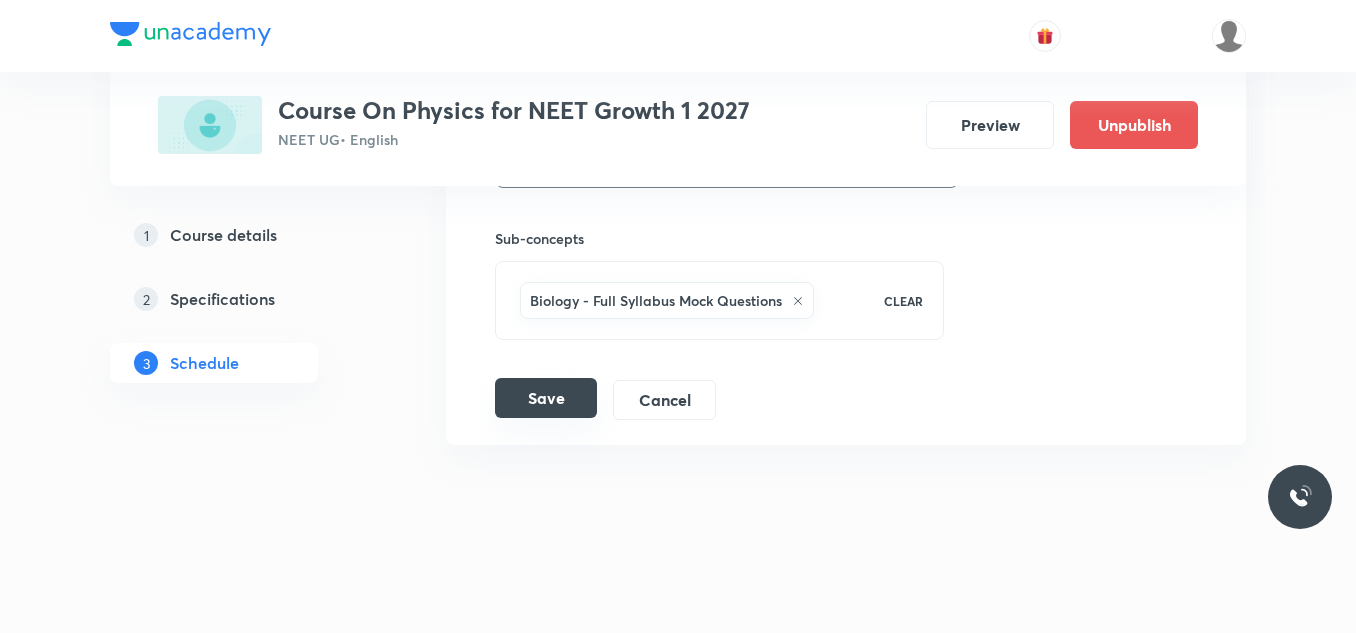click on "Save" at bounding box center (546, 398) 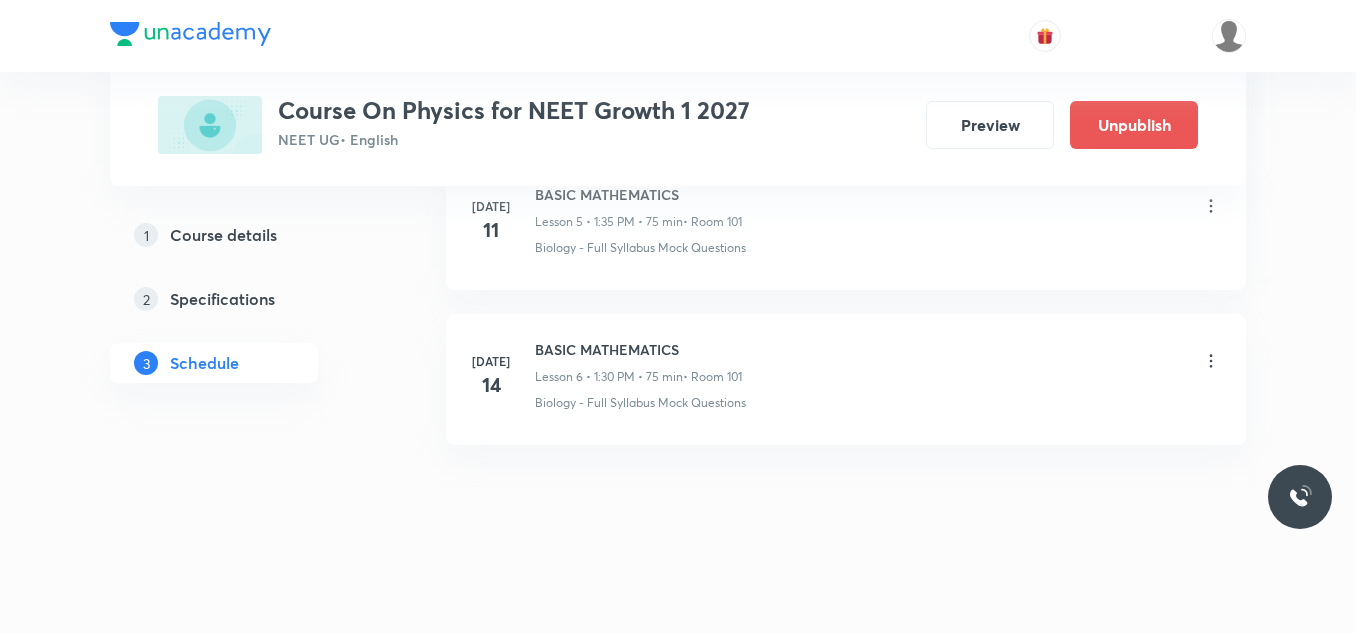 scroll, scrollTop: 981, scrollLeft: 0, axis: vertical 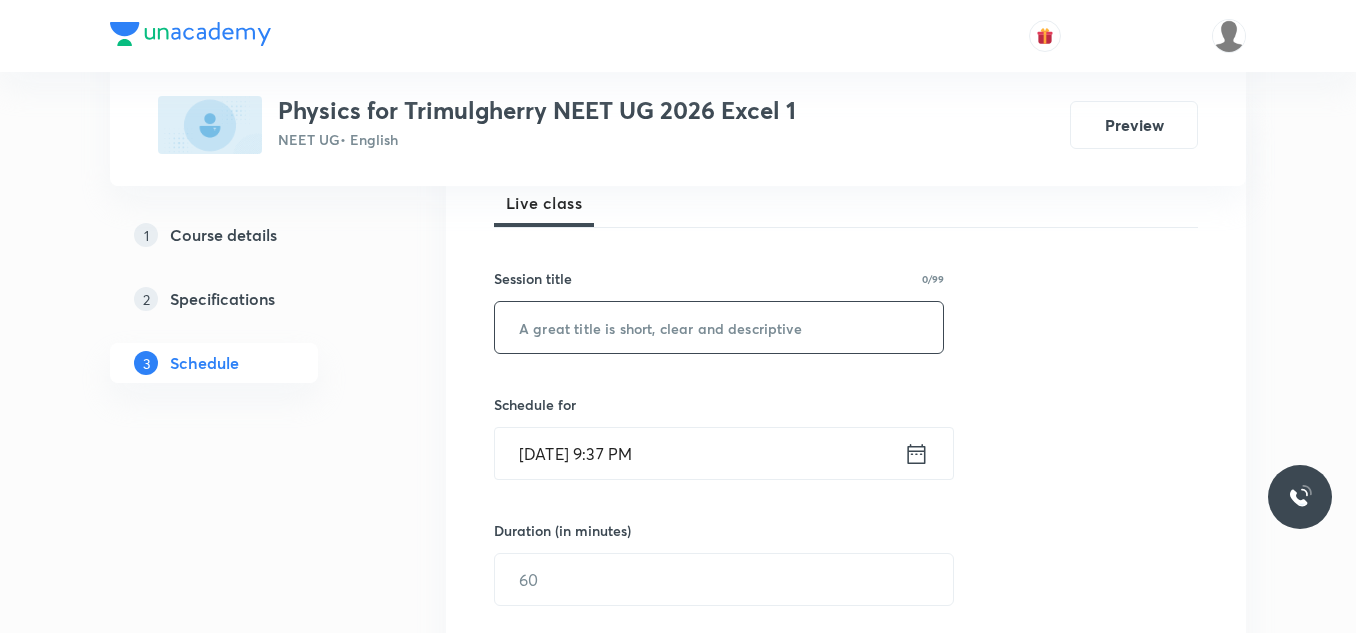 click at bounding box center [719, 327] 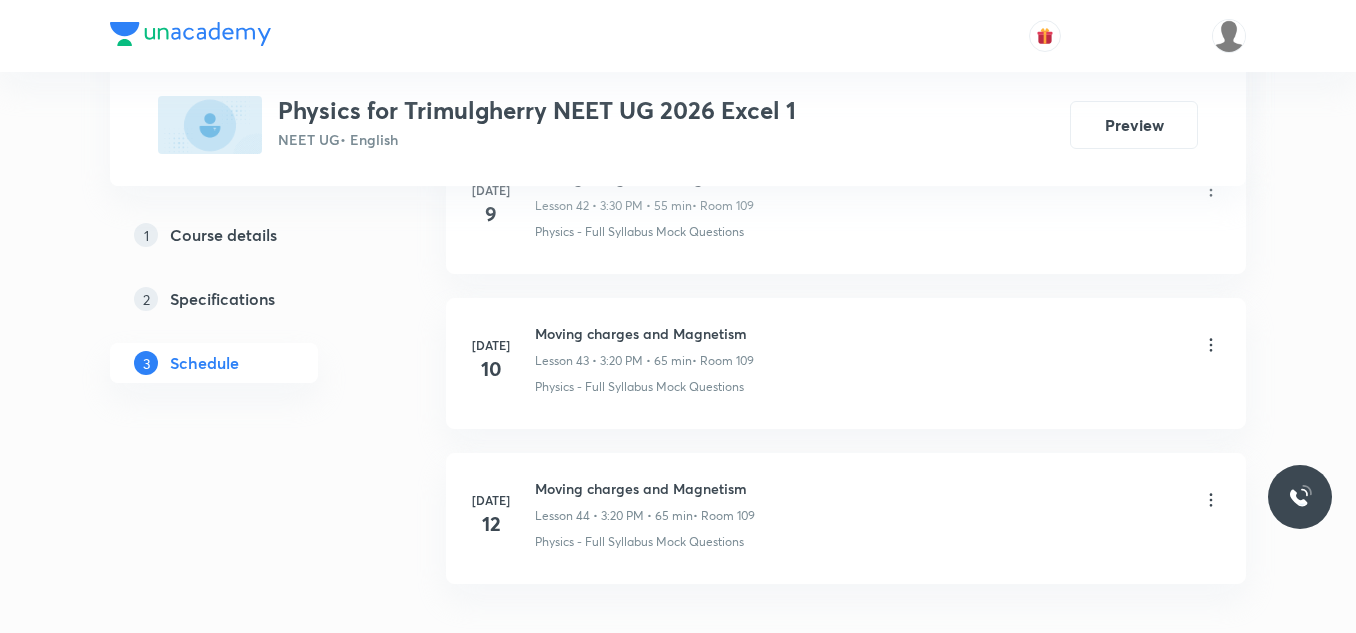 scroll, scrollTop: 7790, scrollLeft: 0, axis: vertical 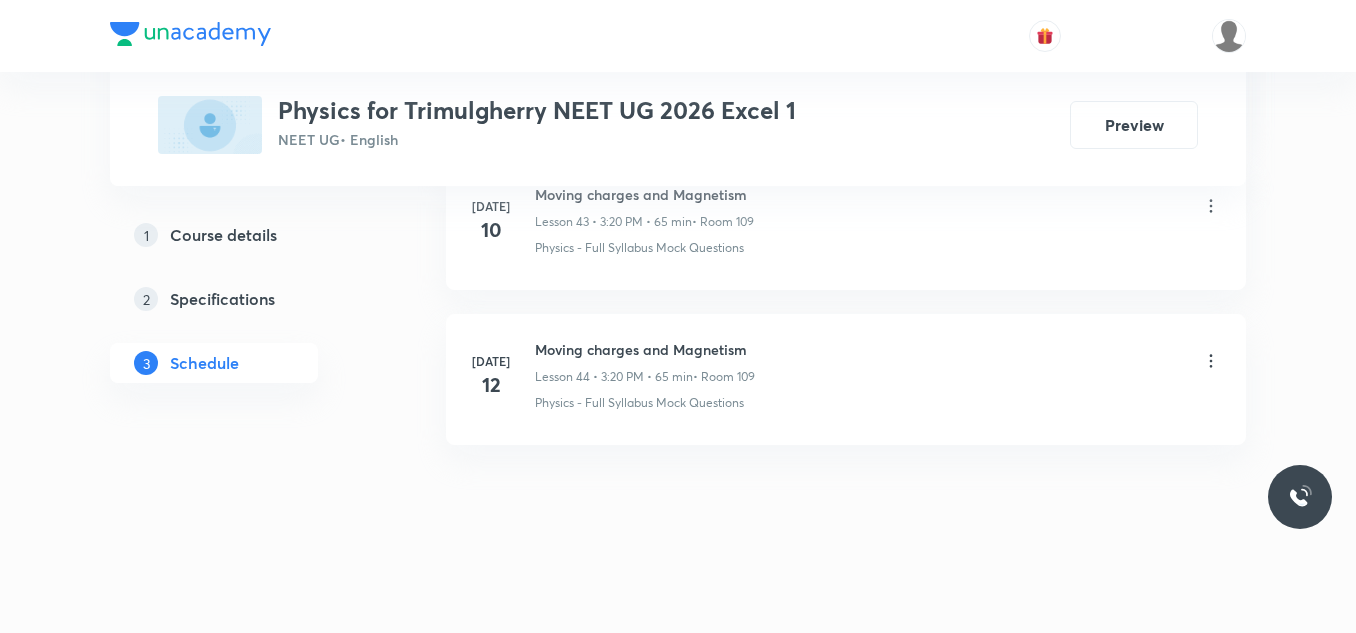 click on "Moving charges and Magnetism" at bounding box center [645, 349] 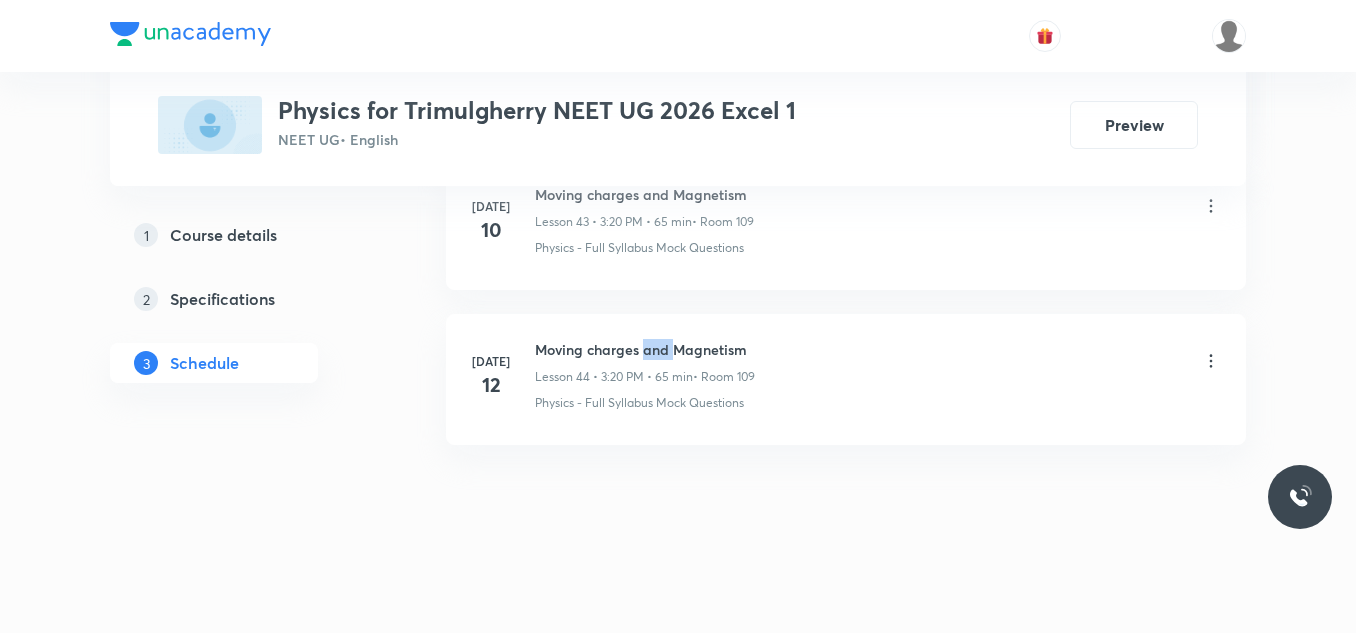 click on "Moving charges and Magnetism" at bounding box center [645, 349] 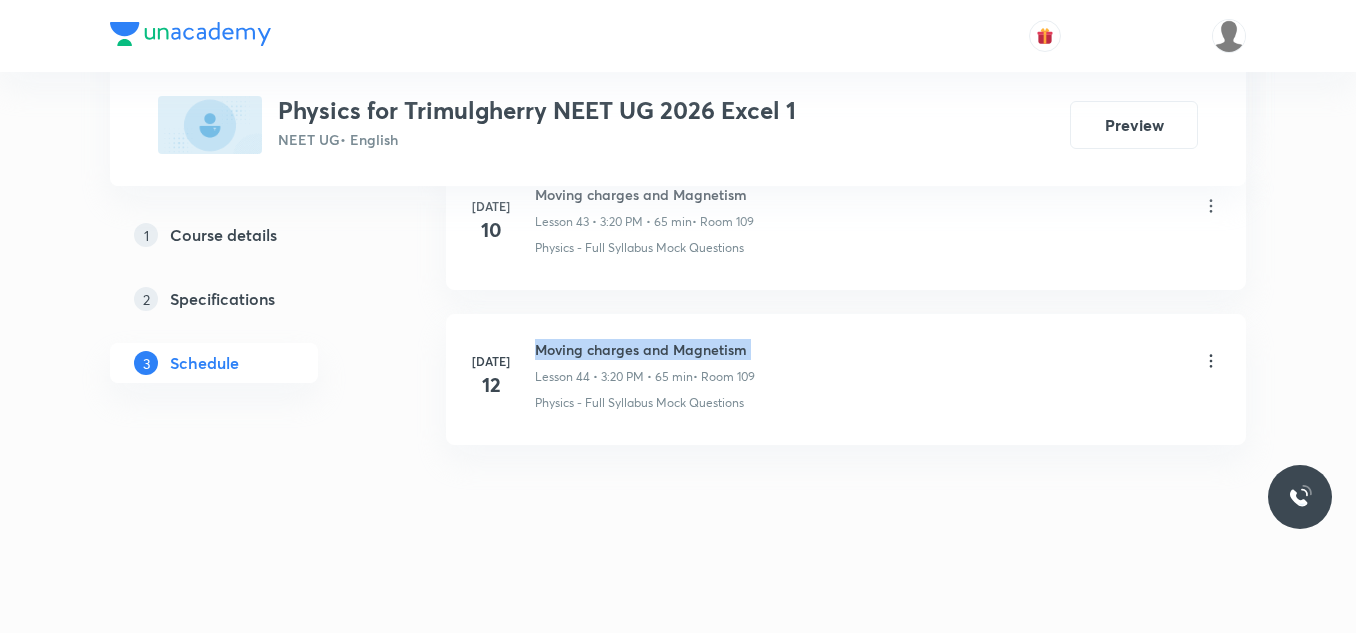 click on "Moving charges and Magnetism" at bounding box center (645, 349) 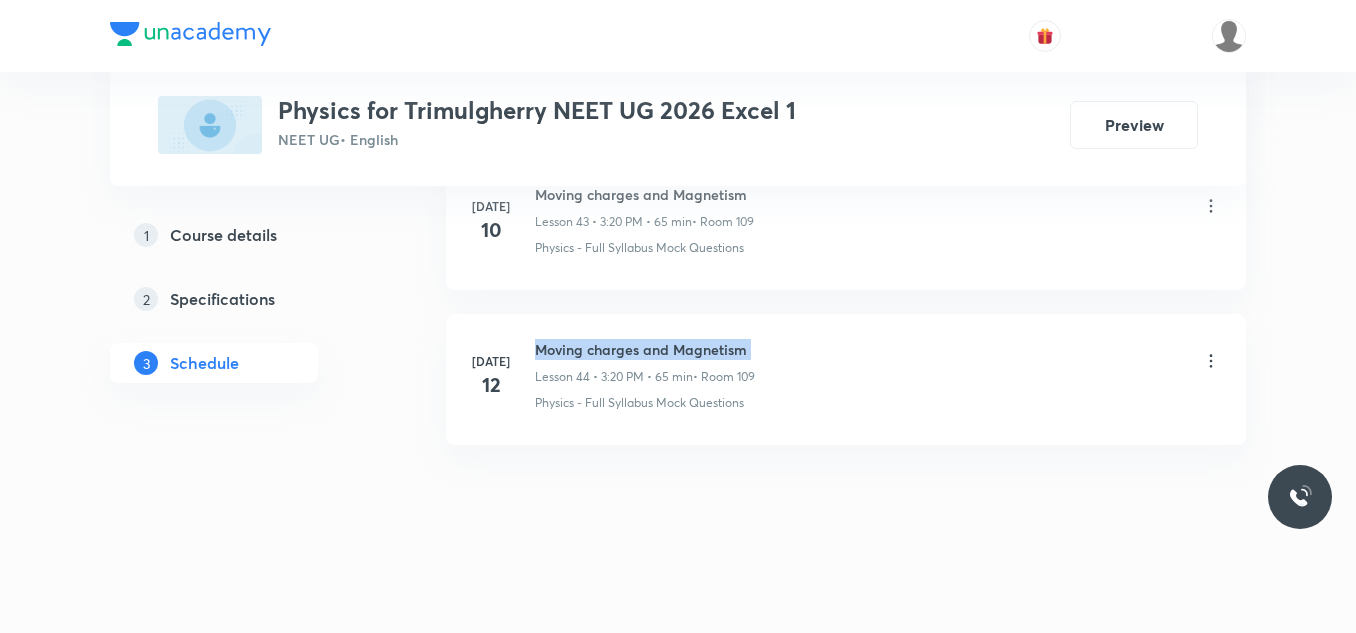 copy on "Moving charges and Magnetism" 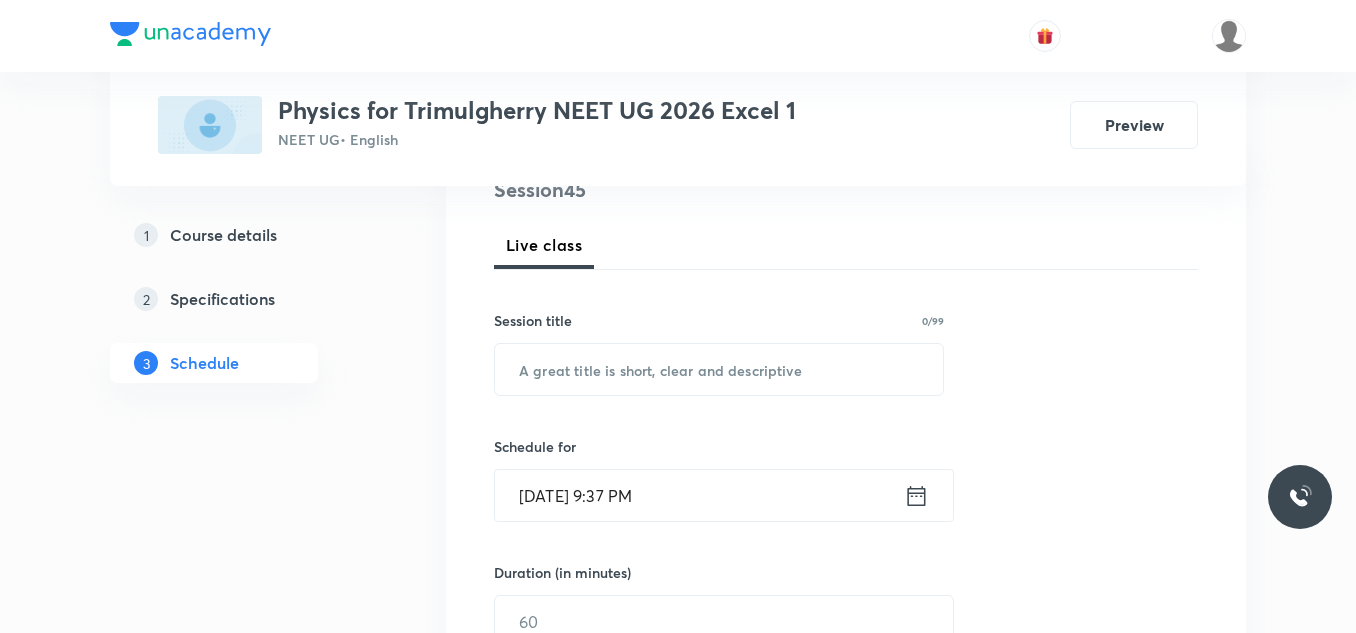 scroll, scrollTop: 264, scrollLeft: 0, axis: vertical 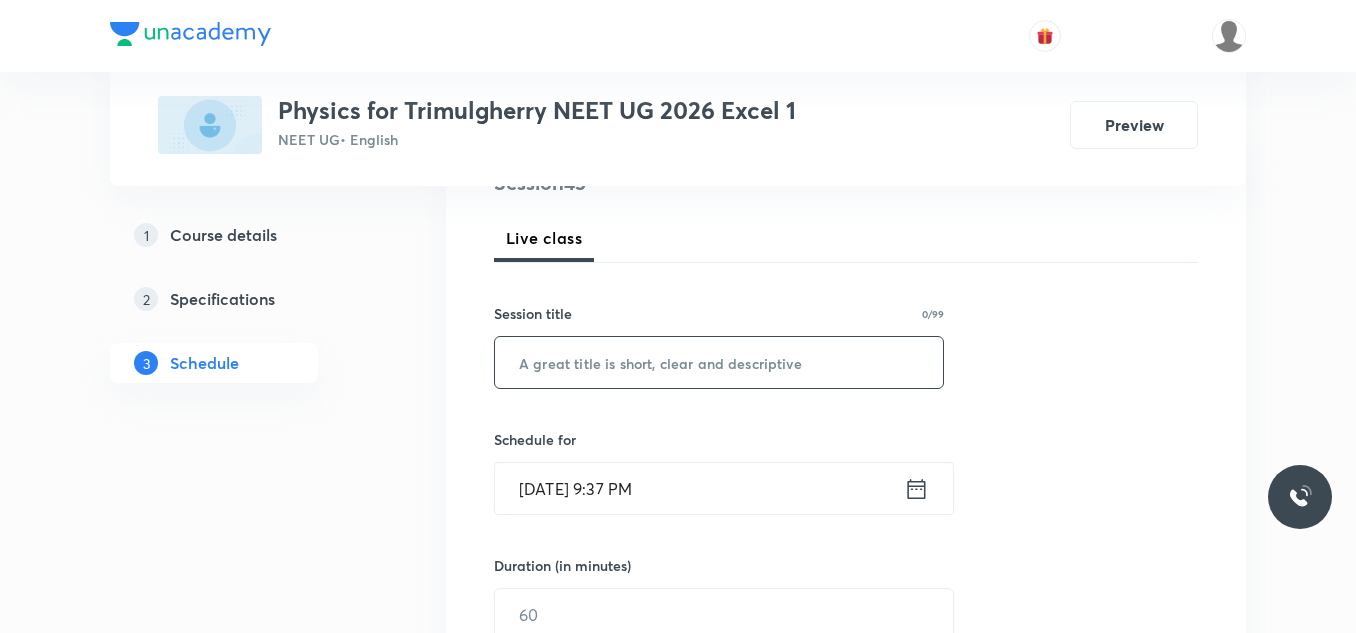 click at bounding box center [719, 362] 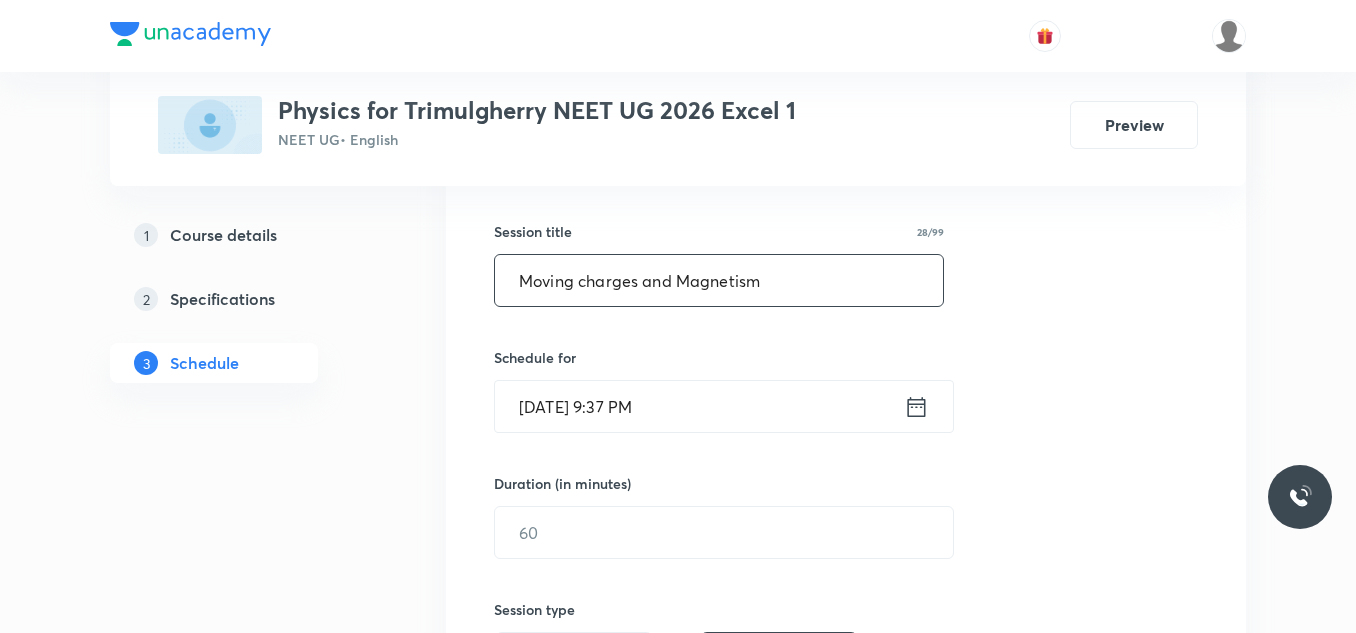 scroll, scrollTop: 356, scrollLeft: 0, axis: vertical 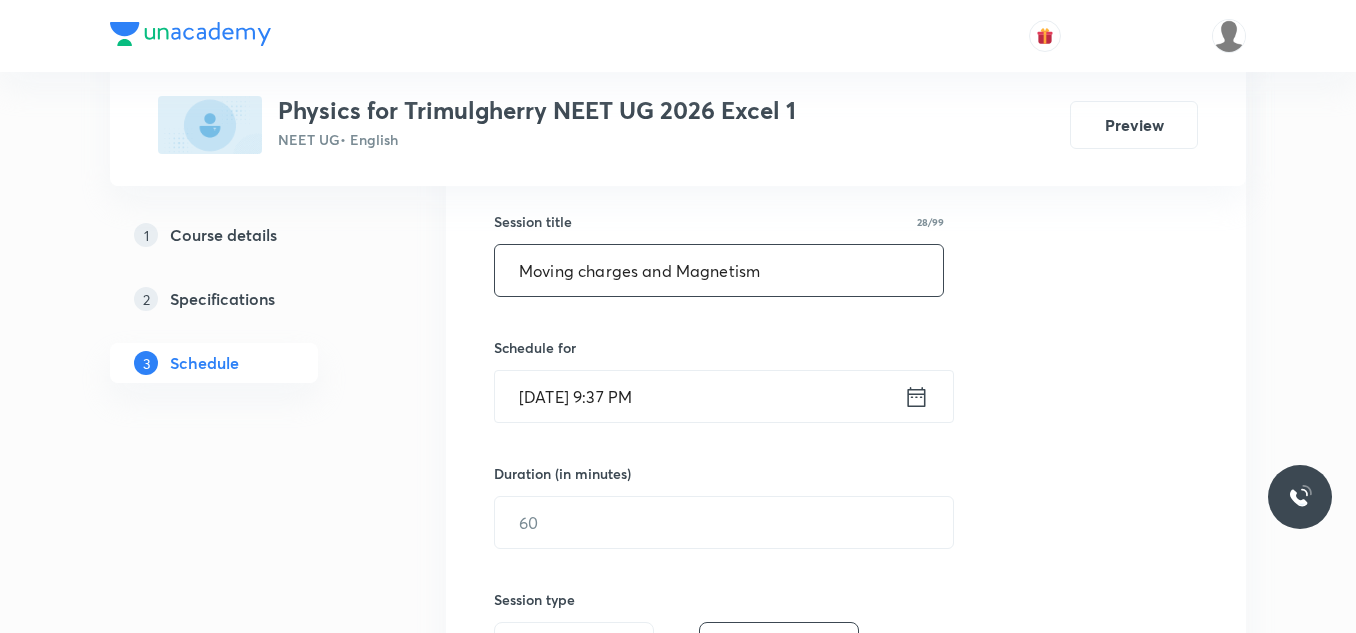 type on "Moving charges and Magnetism" 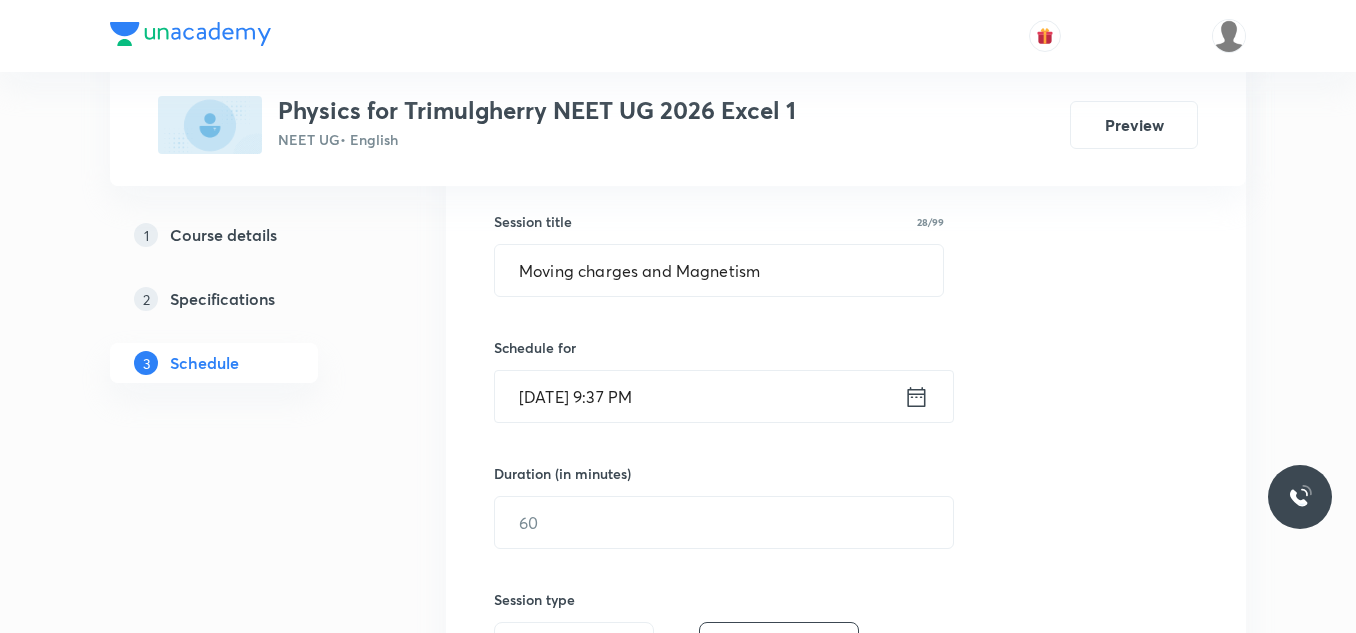 click 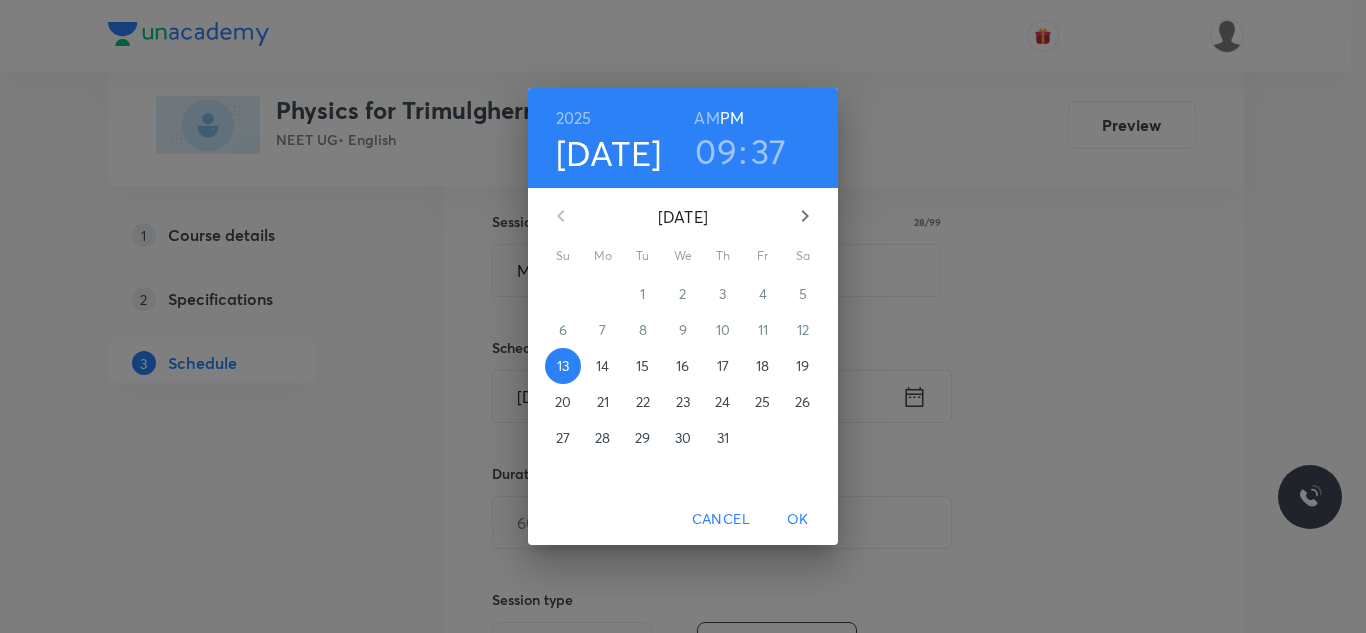 click on "14" at bounding box center (602, 366) 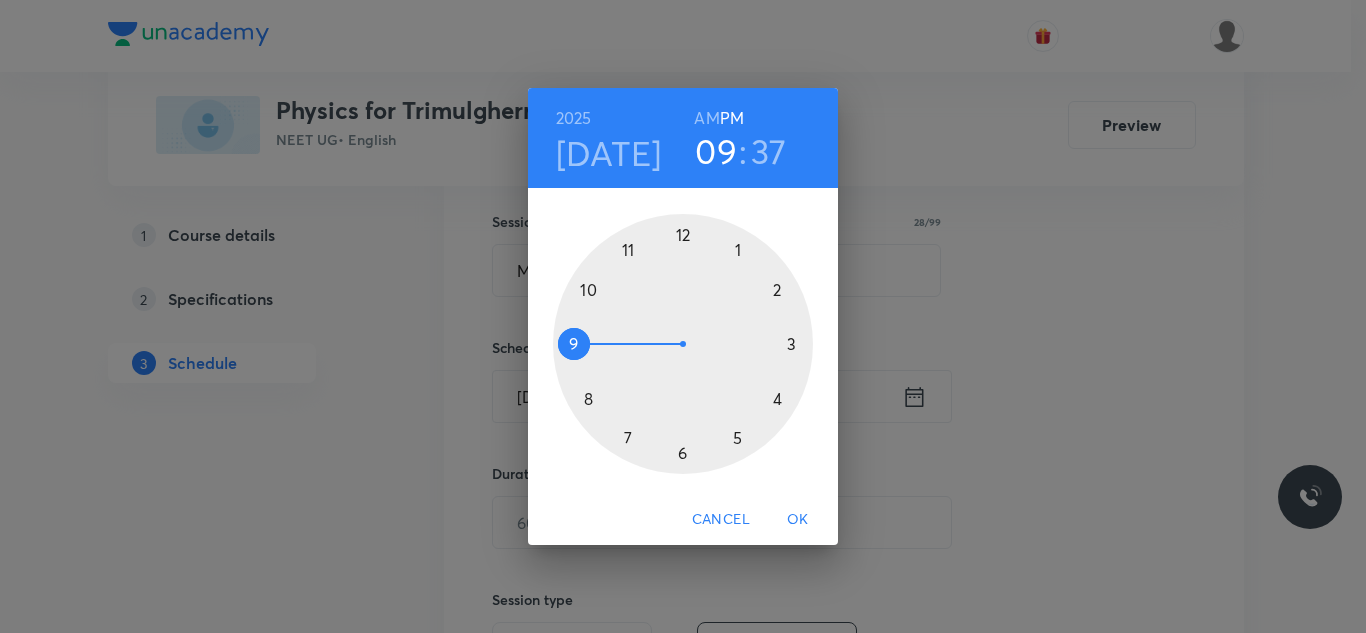 click on "09" at bounding box center (716, 151) 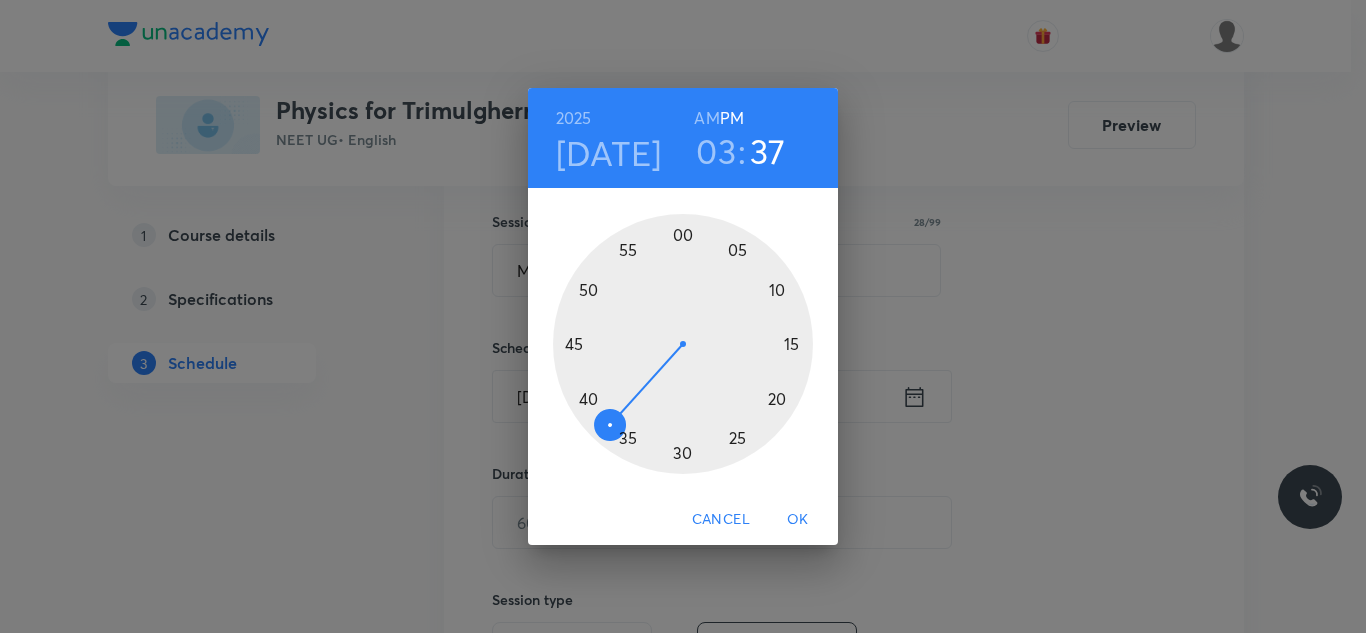 click at bounding box center [683, 344] 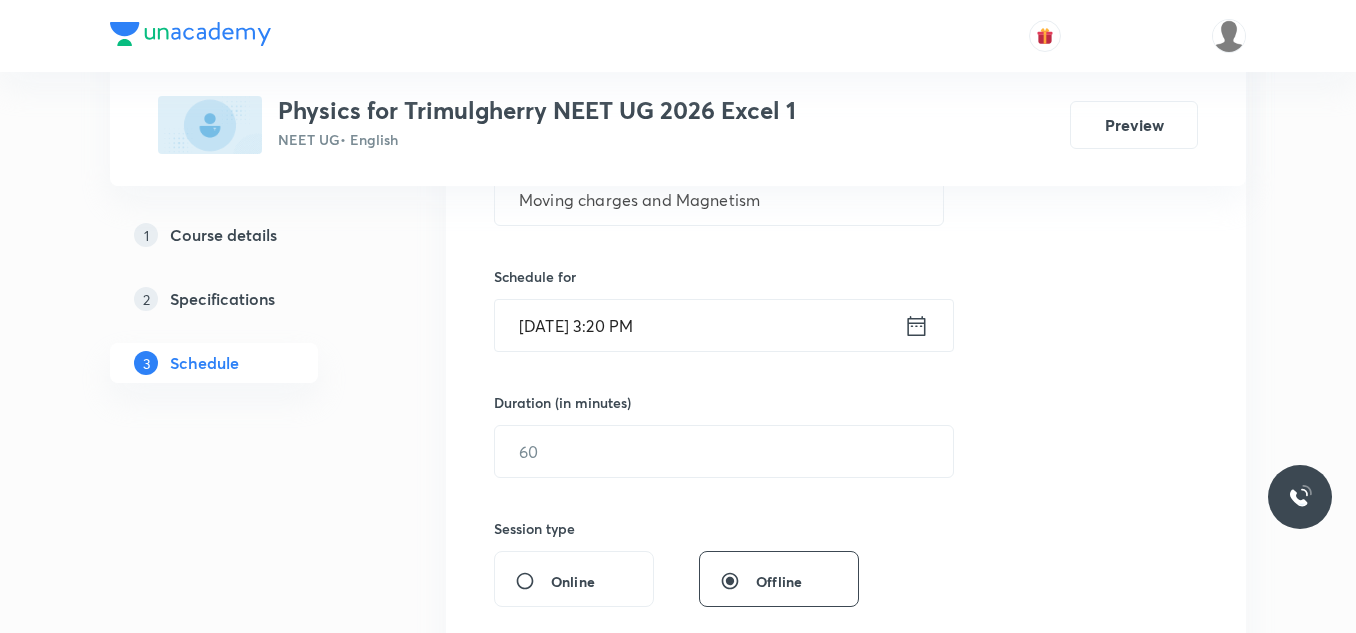 scroll, scrollTop: 430, scrollLeft: 0, axis: vertical 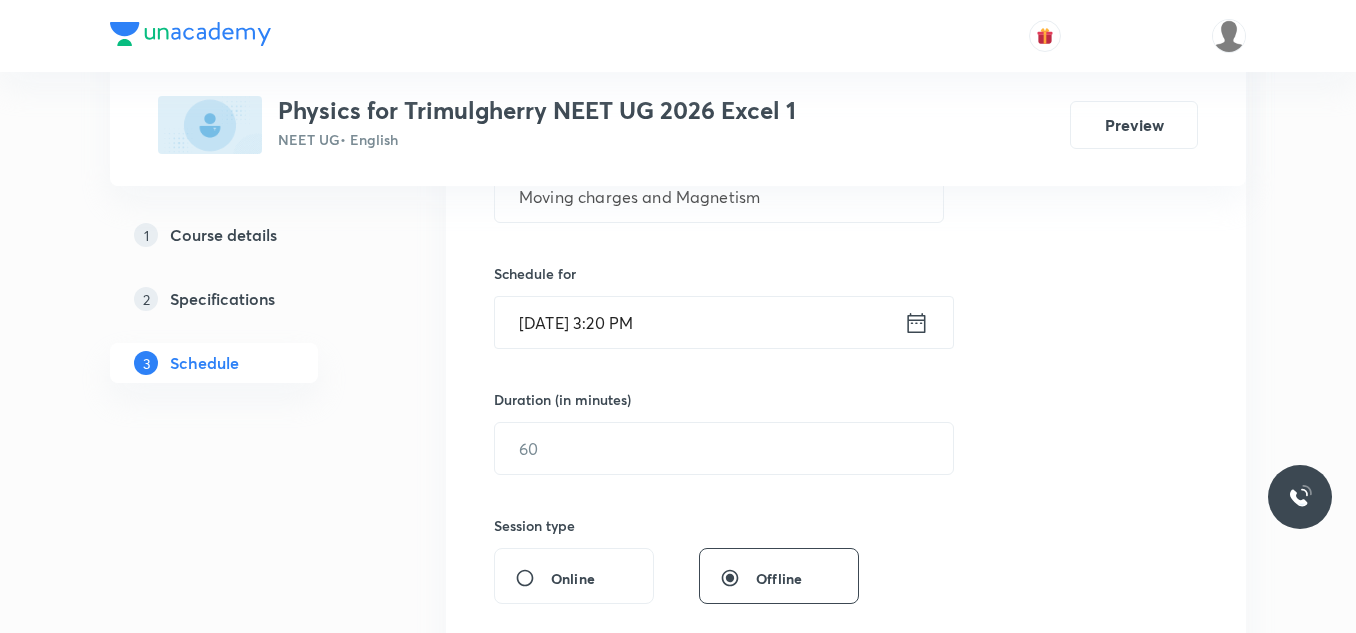 click on "Duration (in minutes) ​" at bounding box center (676, 432) 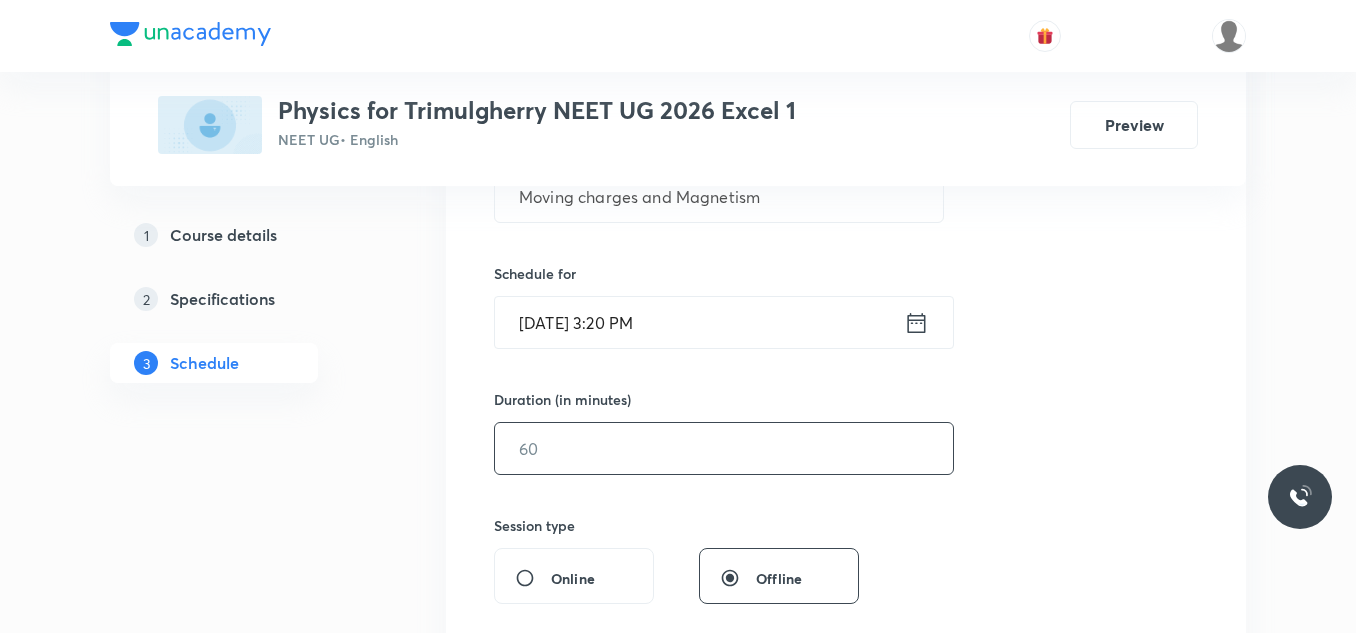 click at bounding box center (724, 448) 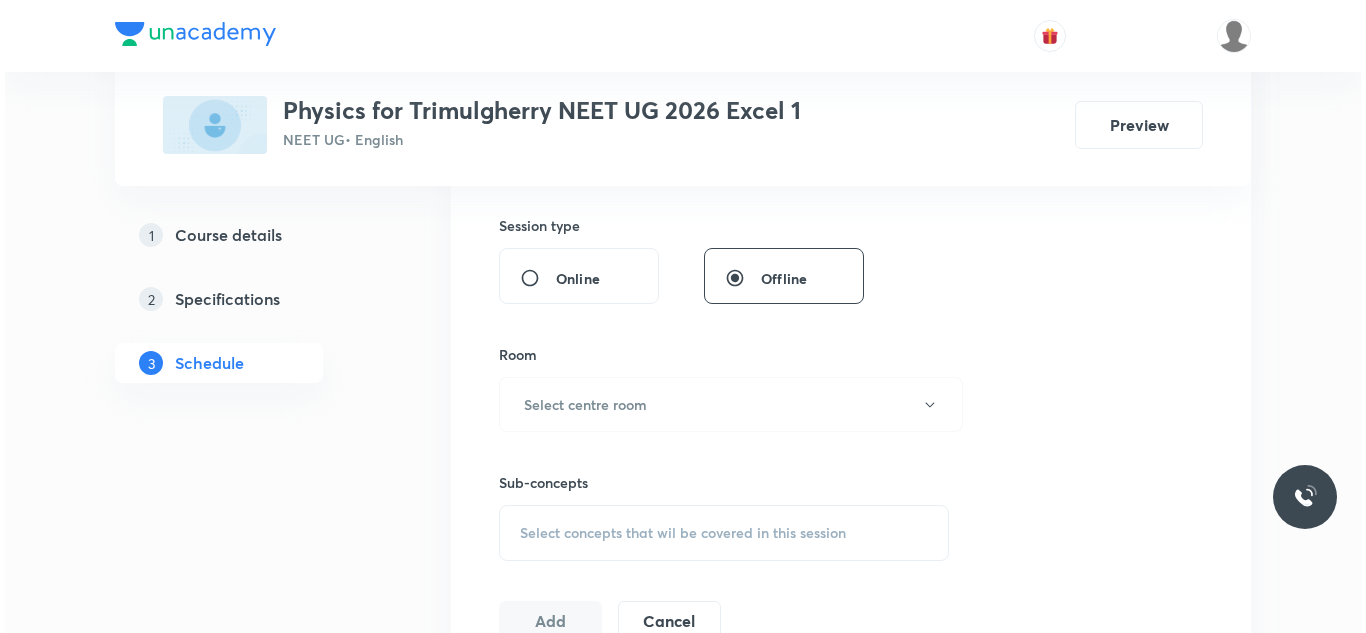 scroll, scrollTop: 731, scrollLeft: 0, axis: vertical 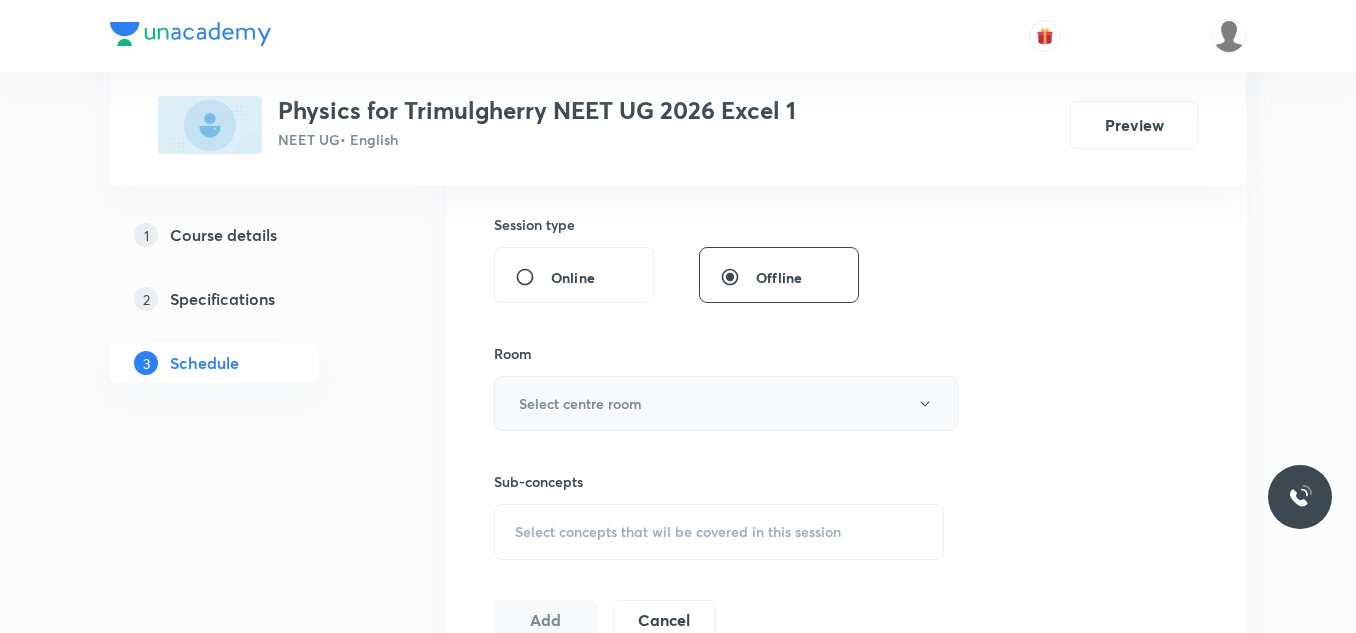 type on "65" 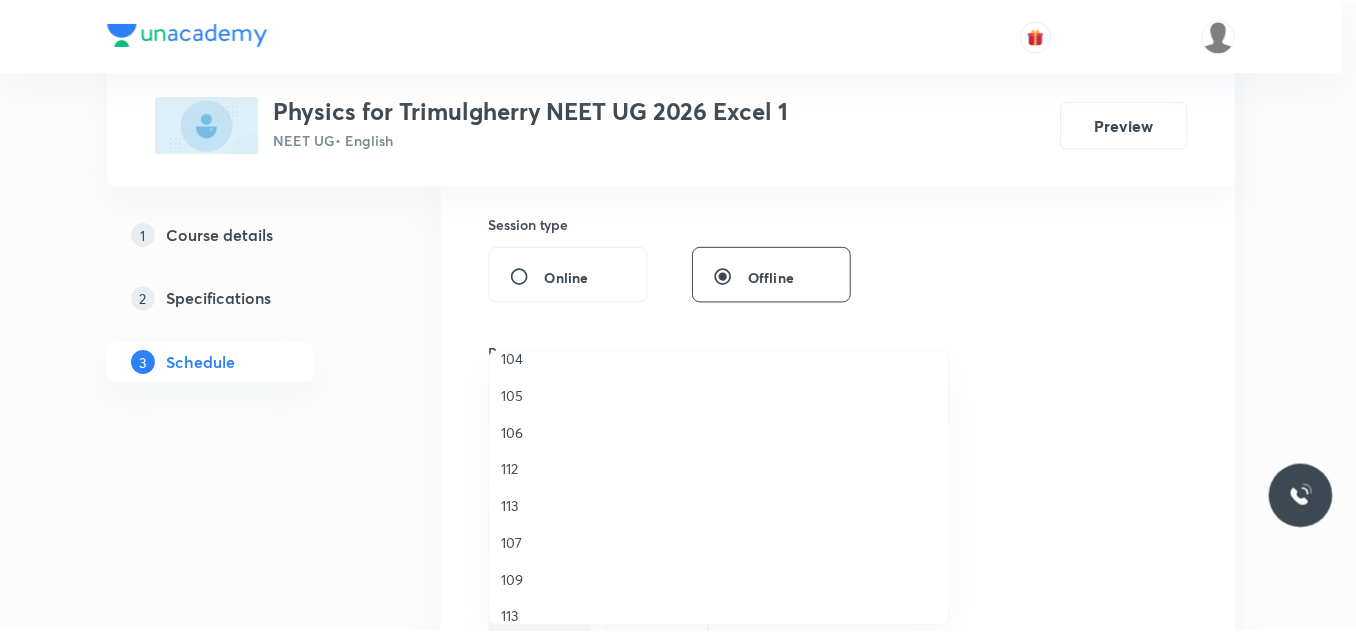 scroll, scrollTop: 243, scrollLeft: 0, axis: vertical 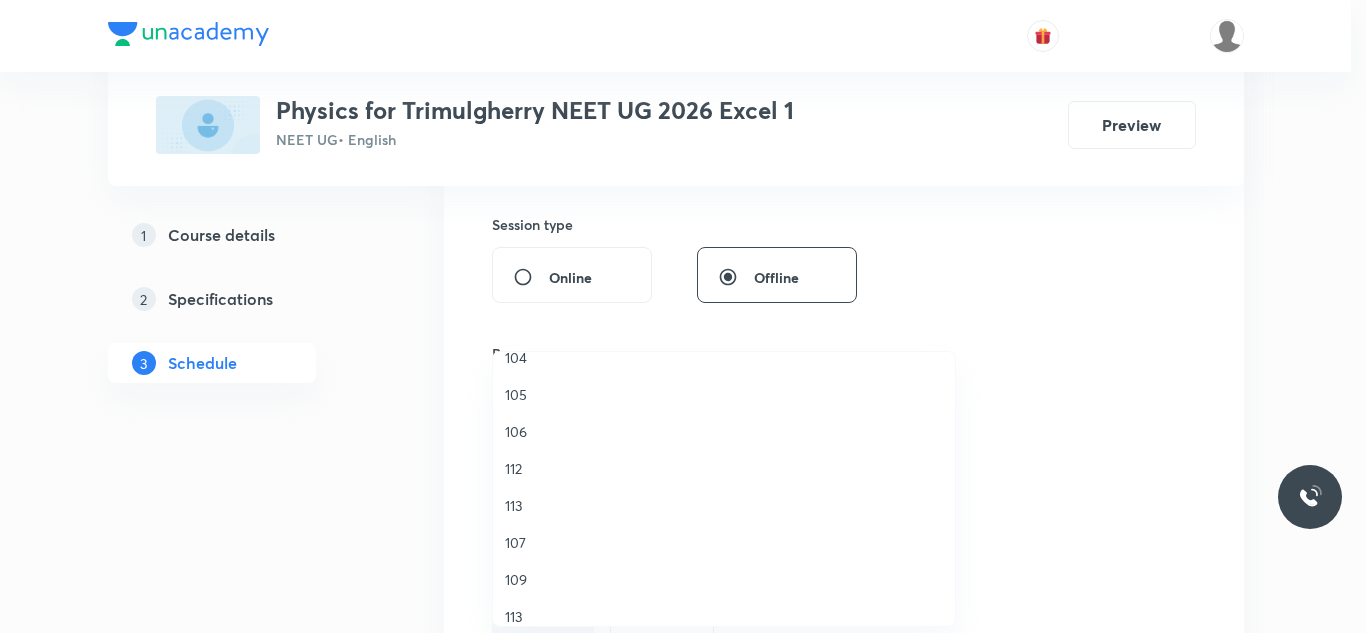 click on "109" at bounding box center (724, 579) 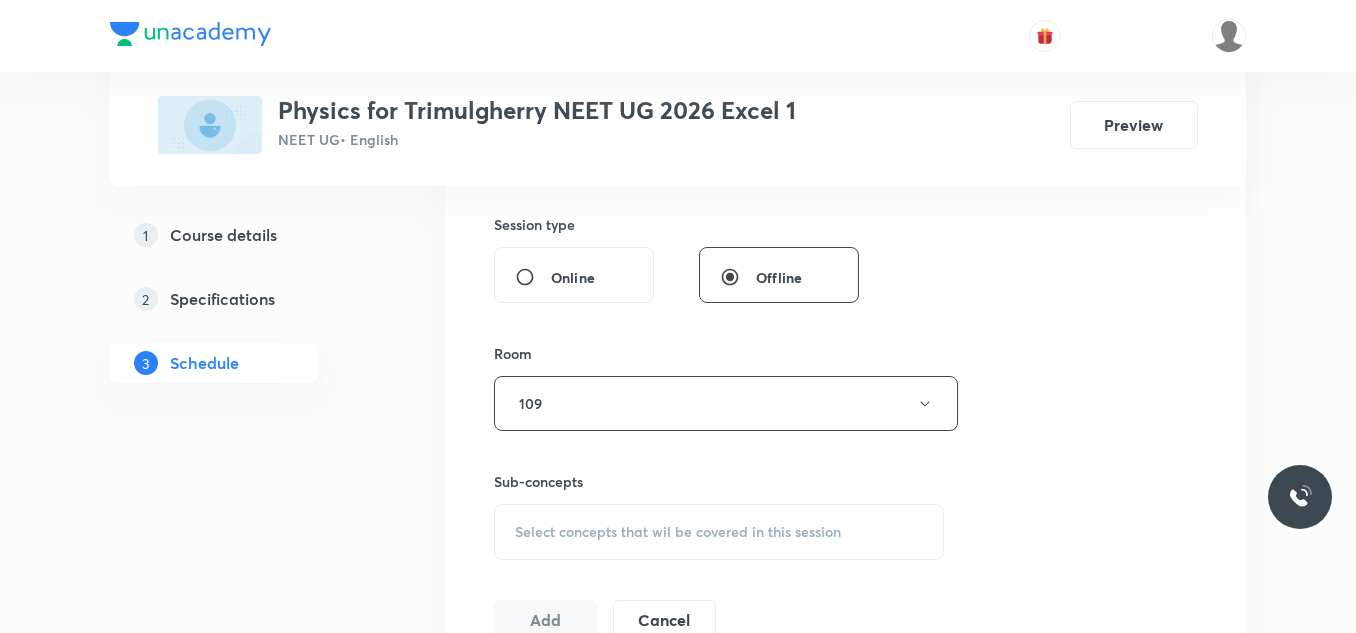 click on "Plus Courses Physics for Trimulgherry NEET UG 2026 Excel 1 NEET UG  • English Preview 1 Course details 2 Specifications 3 Schedule Schedule 44  classes Session  45 Live class Session title 28/99 Moving charges and Magnetism ​ Schedule for Jul 14, 2025, 3:20 PM ​ Duration (in minutes) 65 ​   Session type Online Offline Room 109 Sub-concepts Select concepts that wil be covered in this session Add Cancel Mar 29 Introduction Lesson 1 • 3:00 PM • 55 min  • Room 101 Physics - Full Syllabus Mock Questions Apr 1 Electrostatic Charges and Fields Lesson 2 • 1:00 PM • 75 min  • Room 101 Physics - Full Syllabus Mock Questions Apr 2 Electrostatic Charges and Fields Lesson 3 • 1:00 PM • 75 min  • Room 101 Physics - Full Syllabus Mock Questions Apr 3 Electrostatic Charges and Fields Lesson 4 • 1:00 PM • 105 min  • Room 101 Physics - Full Syllabus Mock Questions Apr 4 Electrostatic Charges and Fields Lesson 5 • 1:00 PM • 105 min  • Room 101 Physics - Full Syllabus Mock Questions Apr" at bounding box center (678, 3518) 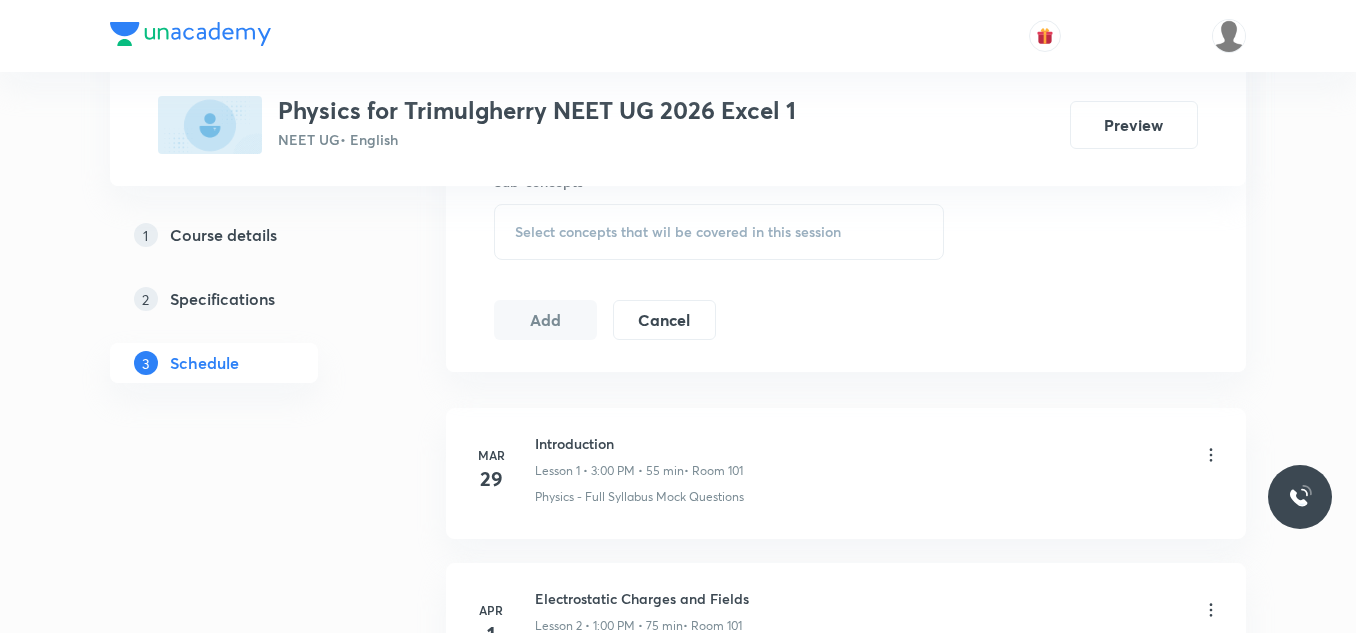 scroll, scrollTop: 1032, scrollLeft: 0, axis: vertical 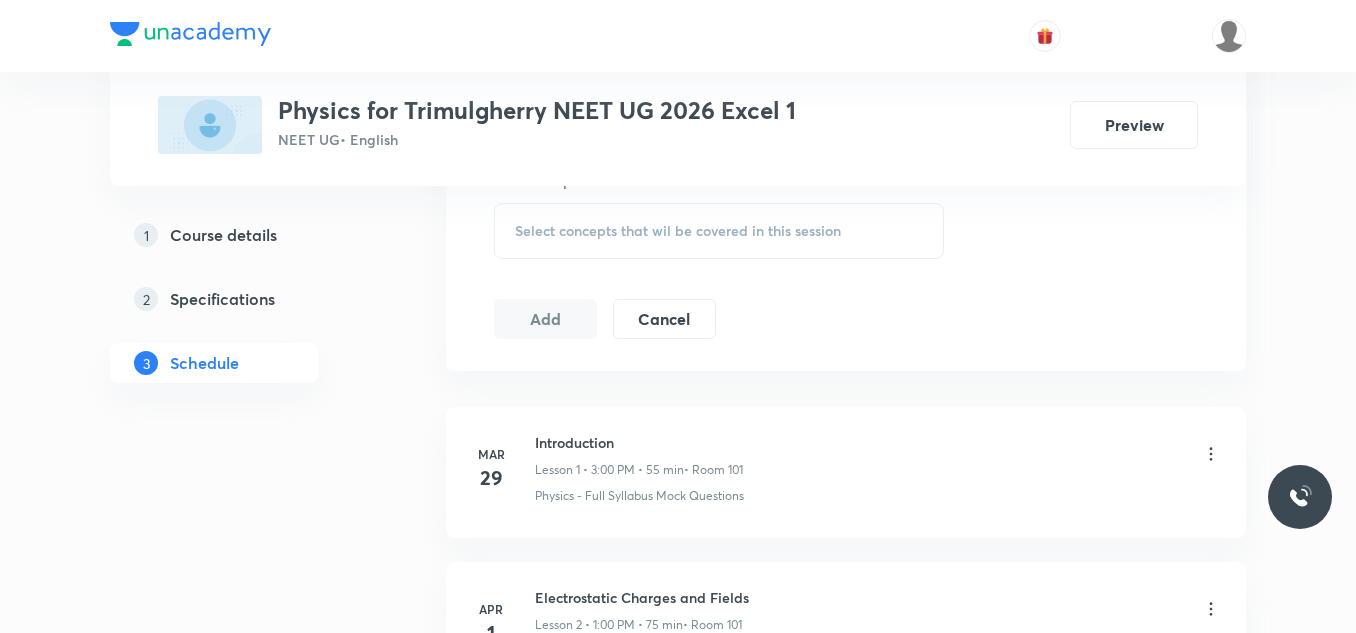 click on "Select concepts that wil be covered in this session" at bounding box center (678, 231) 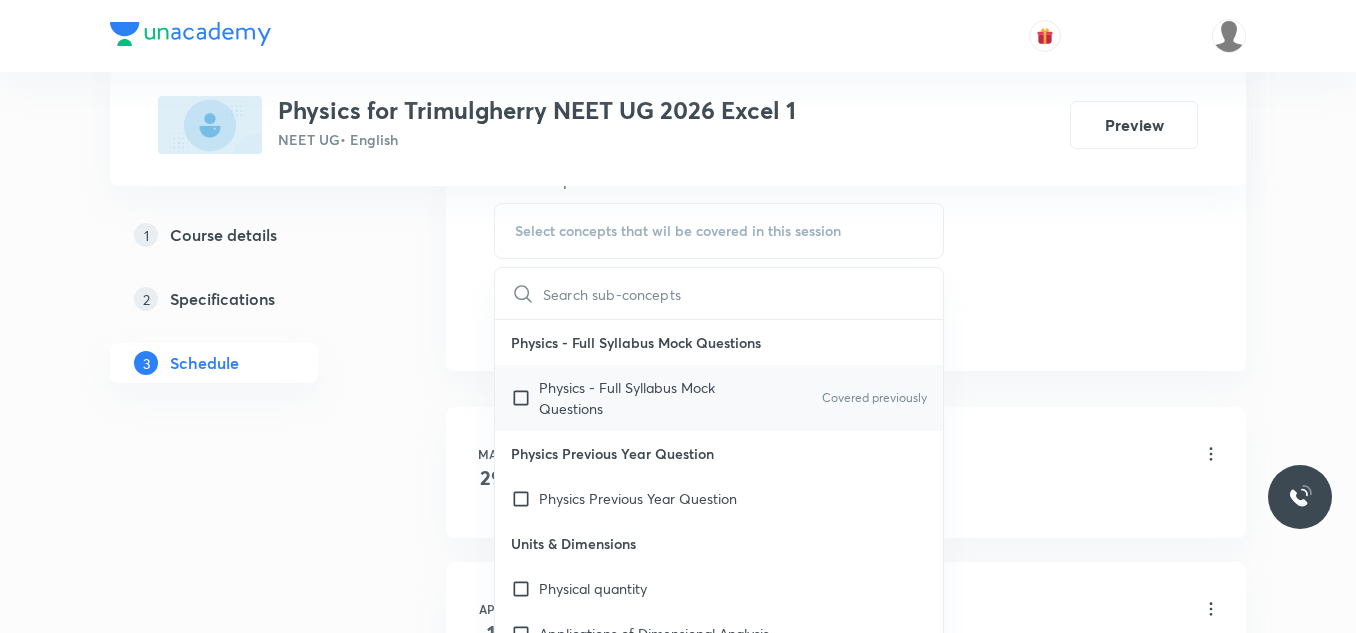 click at bounding box center [525, 398] 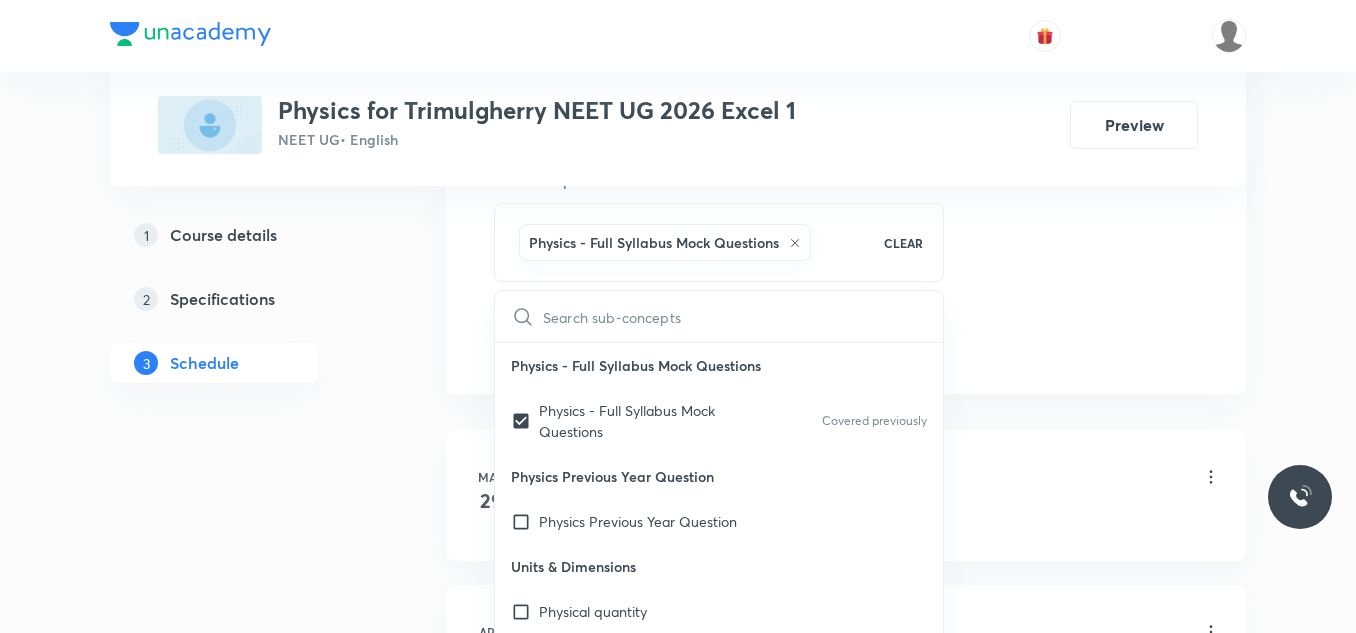 click on "Plus Courses Physics for Trimulgherry NEET UG 2026 Excel 1 NEET UG  • English Preview 1 Course details 2 Specifications 3 Schedule Schedule 44  classes Session  45 Live class Session title 28/99 Moving charges and Magnetism ​ Schedule for Jul 14, 2025, 3:20 PM ​ Duration (in minutes) 65 ​   Session type Online Offline Room 109 Sub-concepts Physics - Full Syllabus Mock Questions CLEAR ​ Physics - Full Syllabus Mock Questions Physics - Full Syllabus Mock Questions Covered previously Physics Previous Year Question Physics Previous Year Question Units & Dimensions Physical quantity Applications of Dimensional Analysis Significant Figures Units of Physical Quantities System of Units Dimensions of Some Mathematical Functions Unit and Dimension Product of Two Vectors Subtraction of Vectors Cross Product Least Count Analysis Errors of Measurement Vernier Callipers Screw Gauge Zero Error Basic Mathematics Elementary Algebra Elementary Trigonometry Basic Coordinate Geometry Functions Differentiation Error Add" at bounding box center [678, 3229] 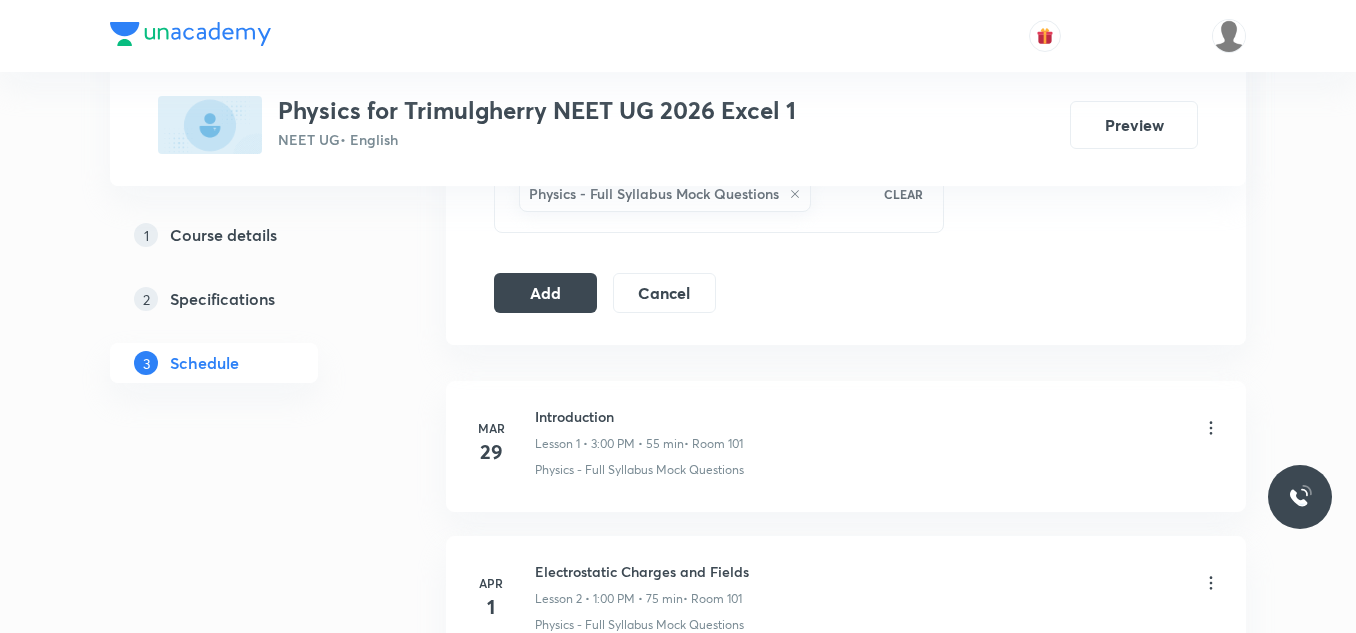 scroll, scrollTop: 1082, scrollLeft: 0, axis: vertical 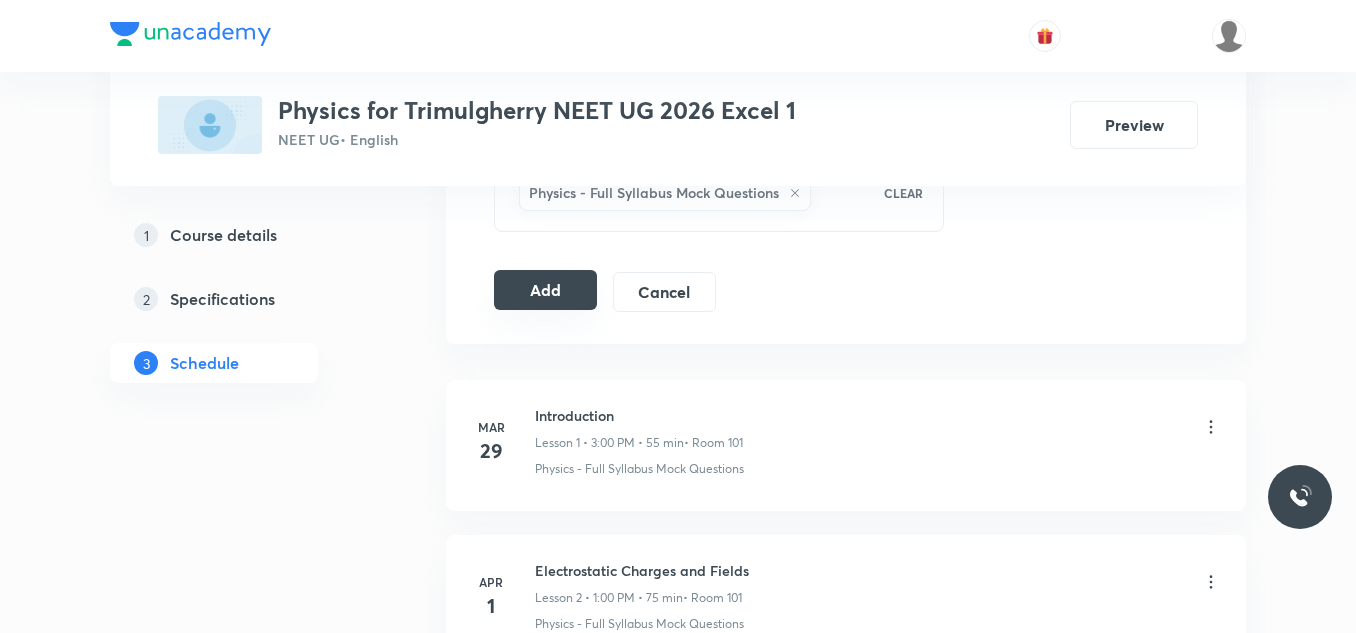 click on "Add" at bounding box center (545, 290) 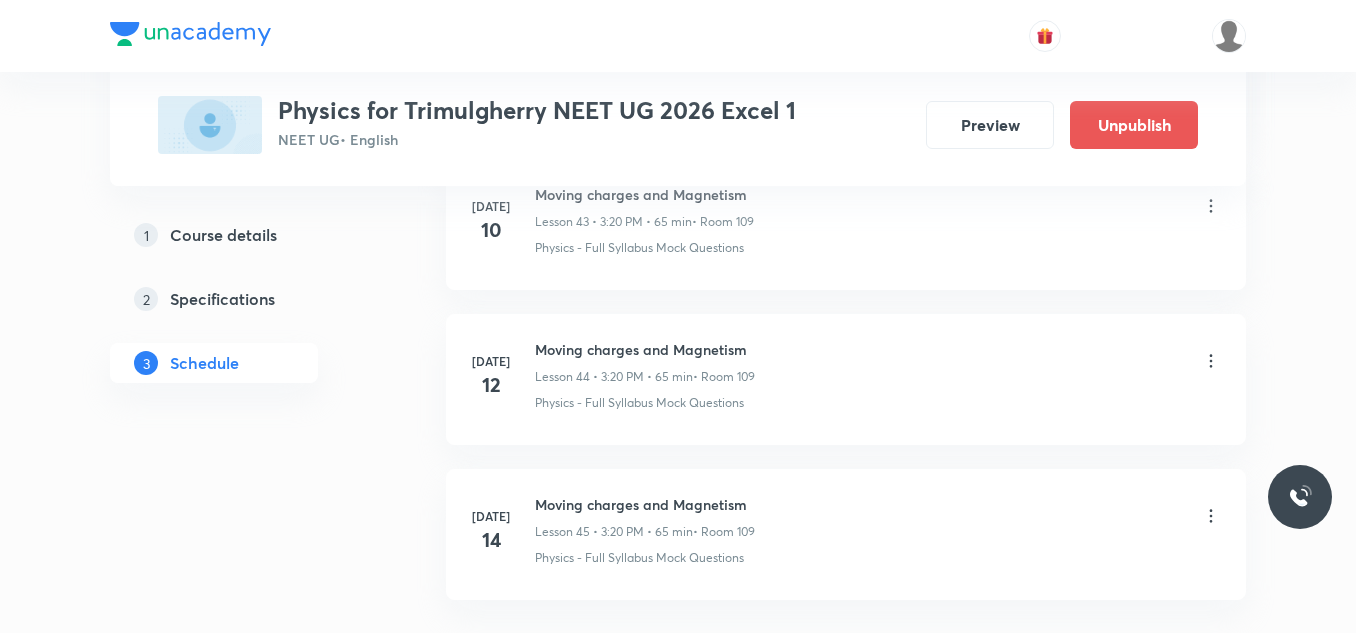 scroll, scrollTop: 7026, scrollLeft: 0, axis: vertical 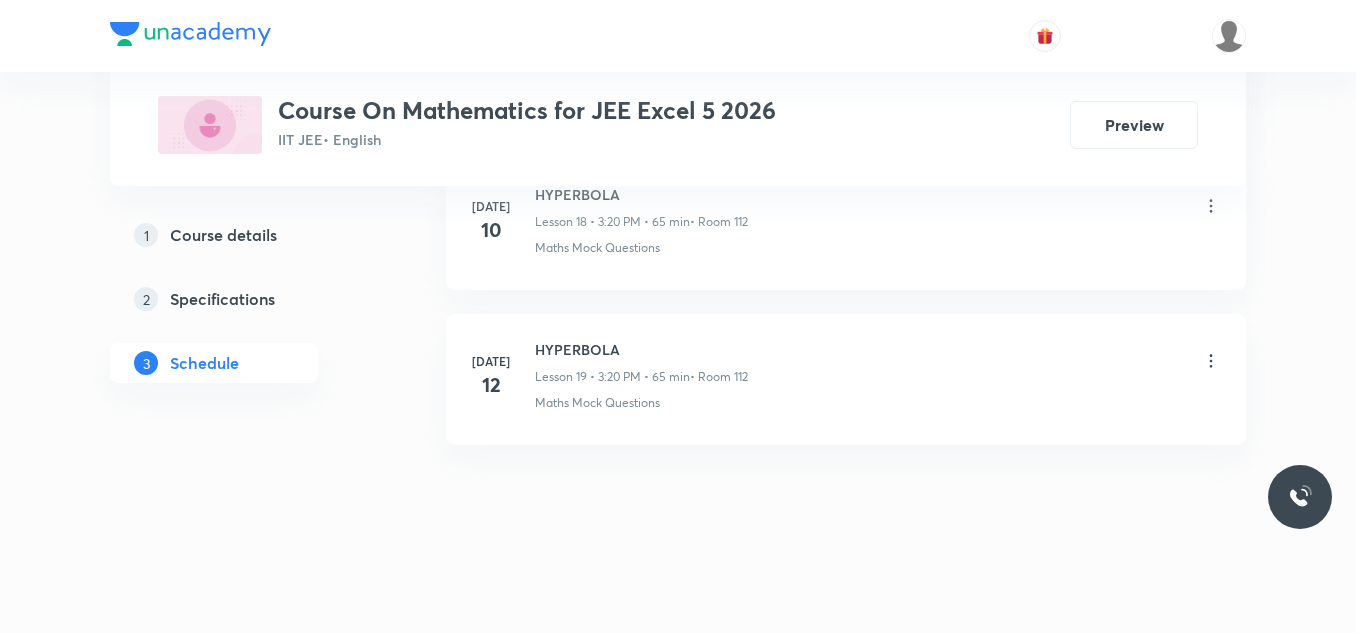 click on "HYPERBOLA" at bounding box center (641, 349) 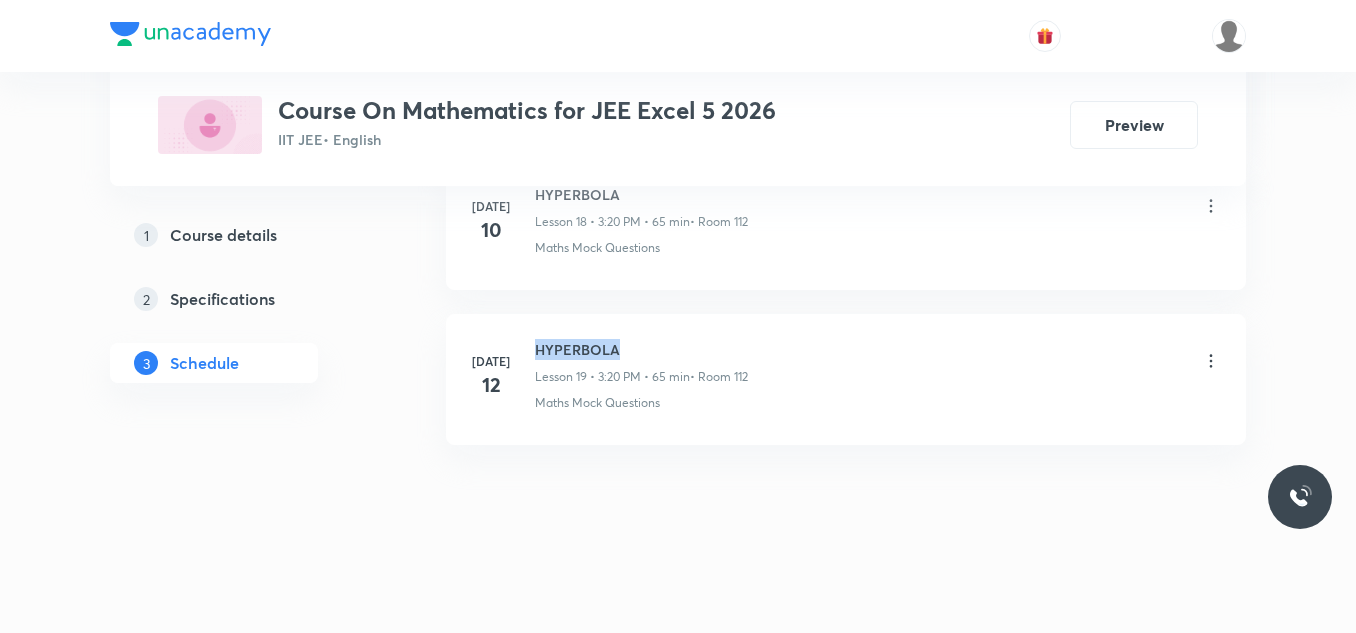 click on "HYPERBOLA" at bounding box center (641, 349) 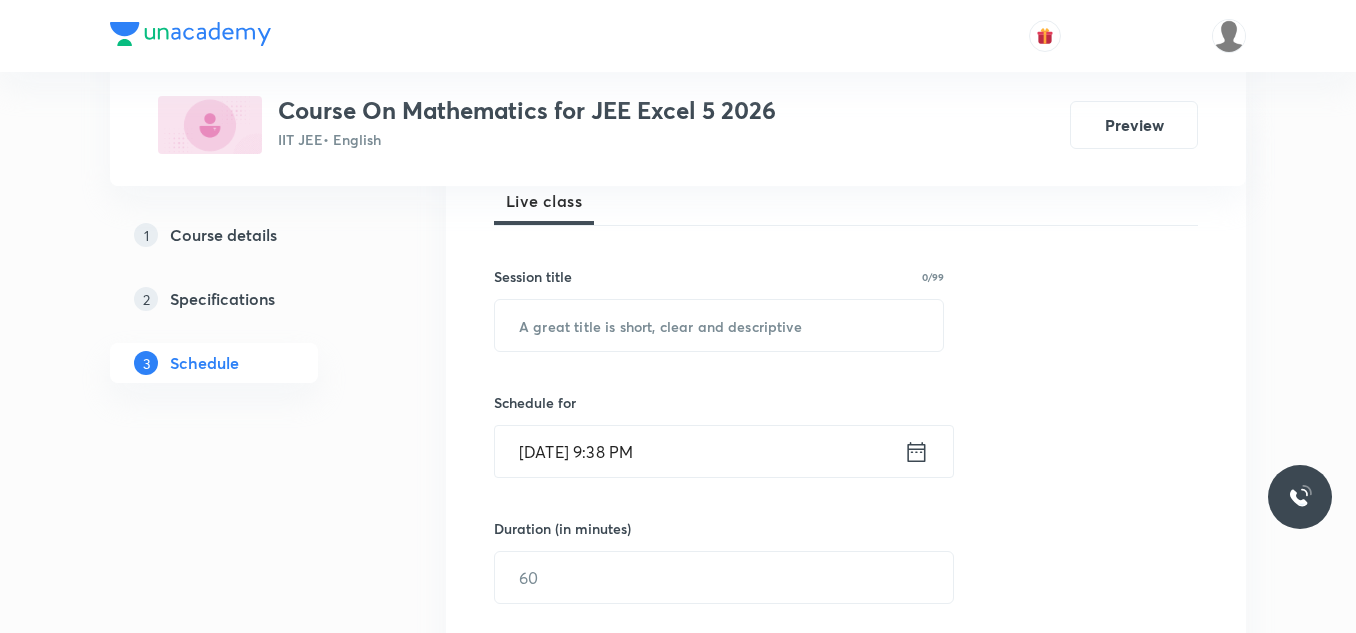scroll, scrollTop: 303, scrollLeft: 0, axis: vertical 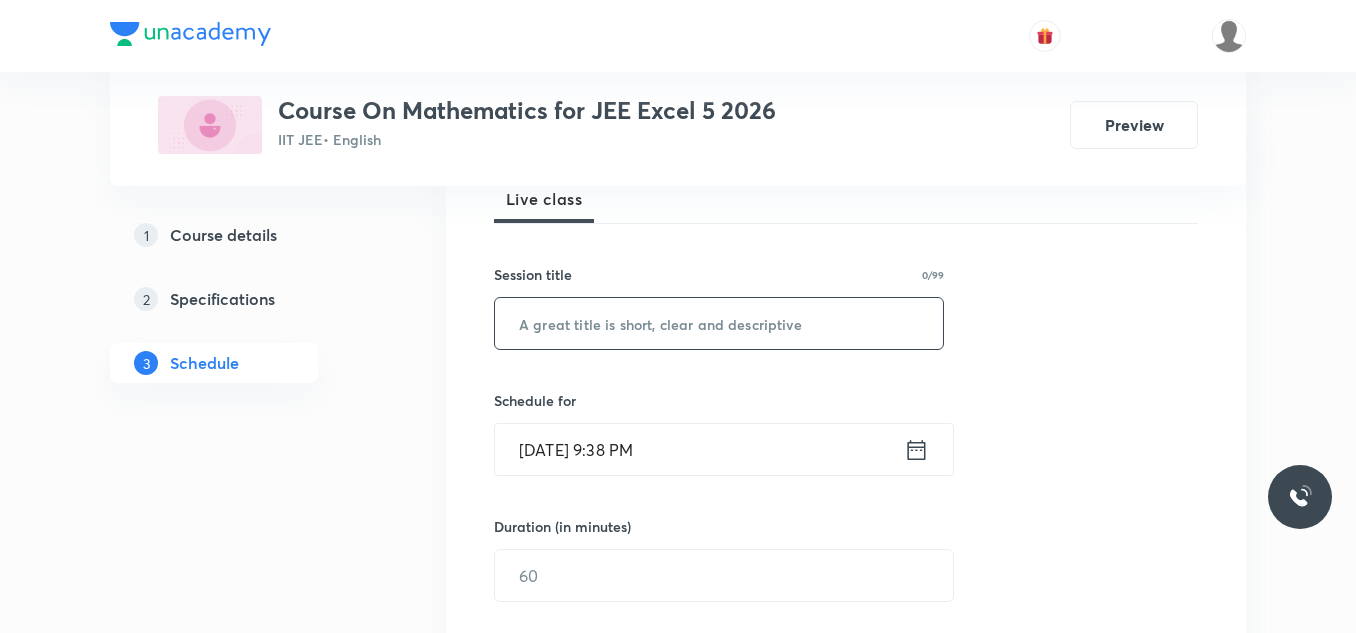 click at bounding box center [719, 323] 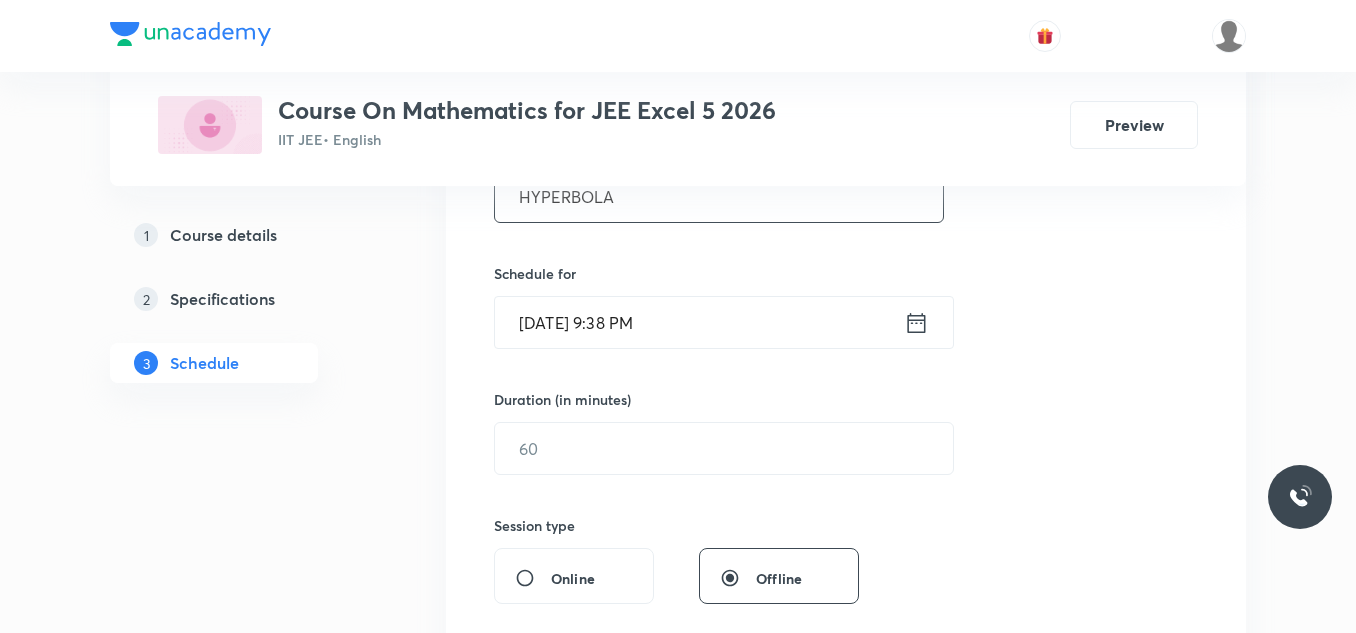 scroll, scrollTop: 445, scrollLeft: 0, axis: vertical 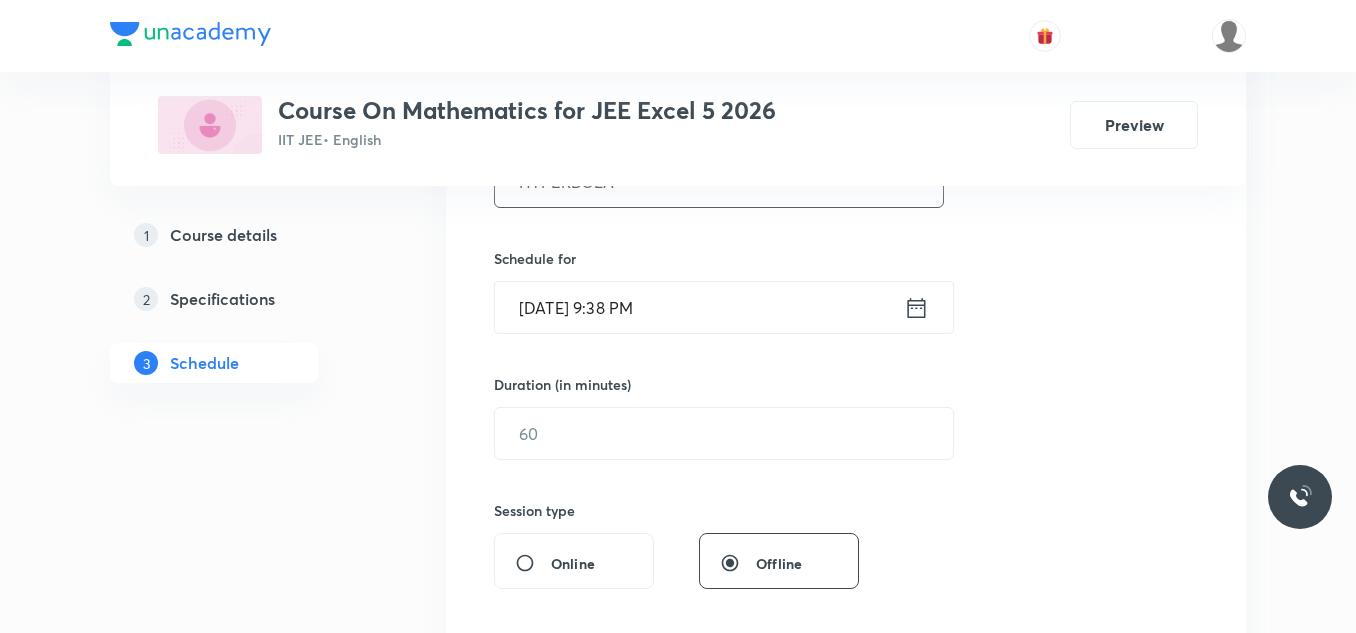 type on "HYPERBOLA" 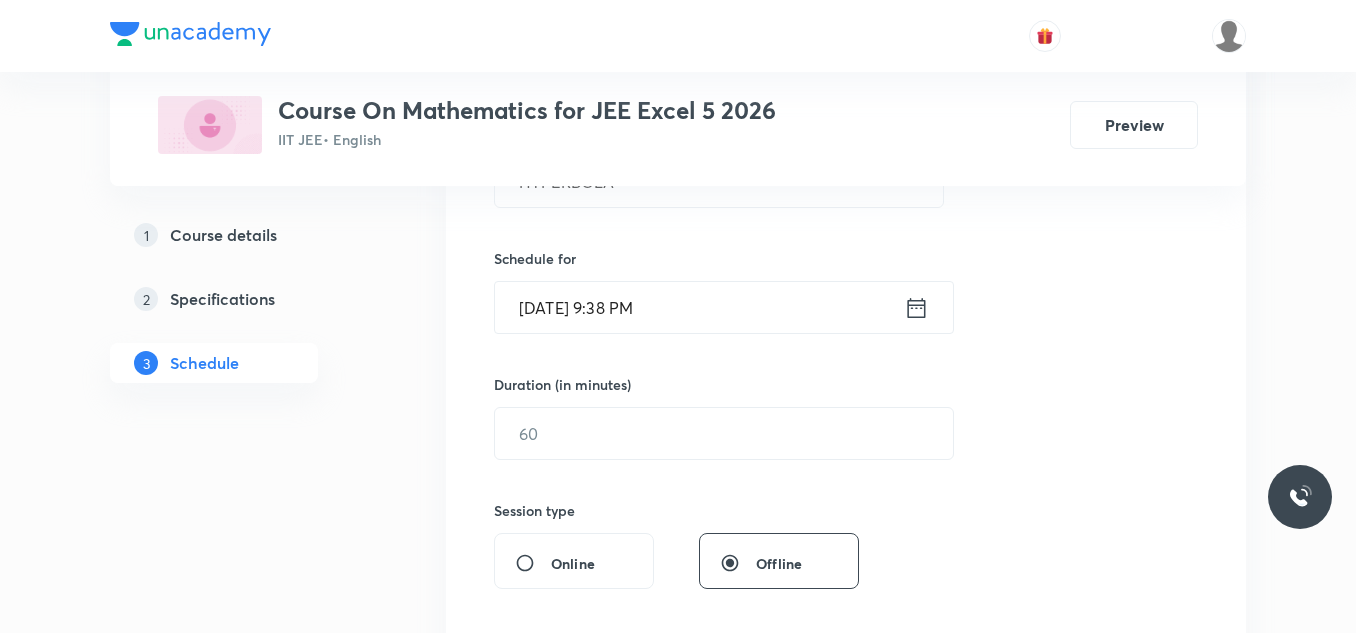 click 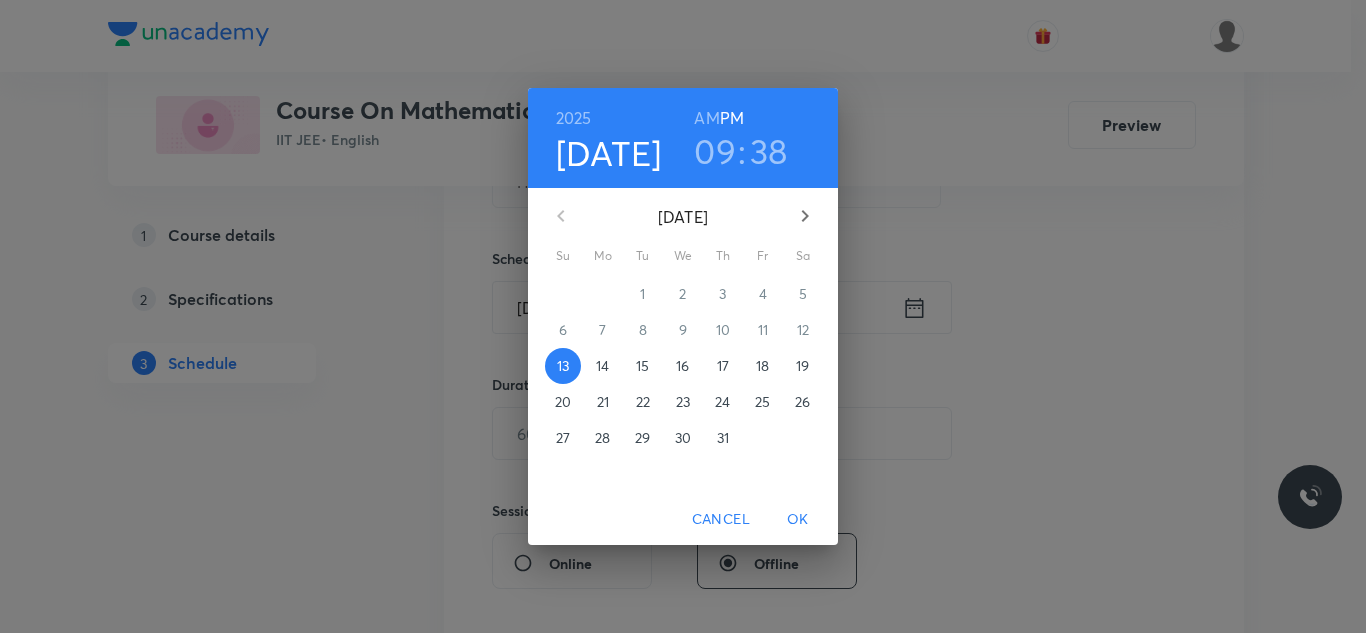 click on "14" at bounding box center (602, 366) 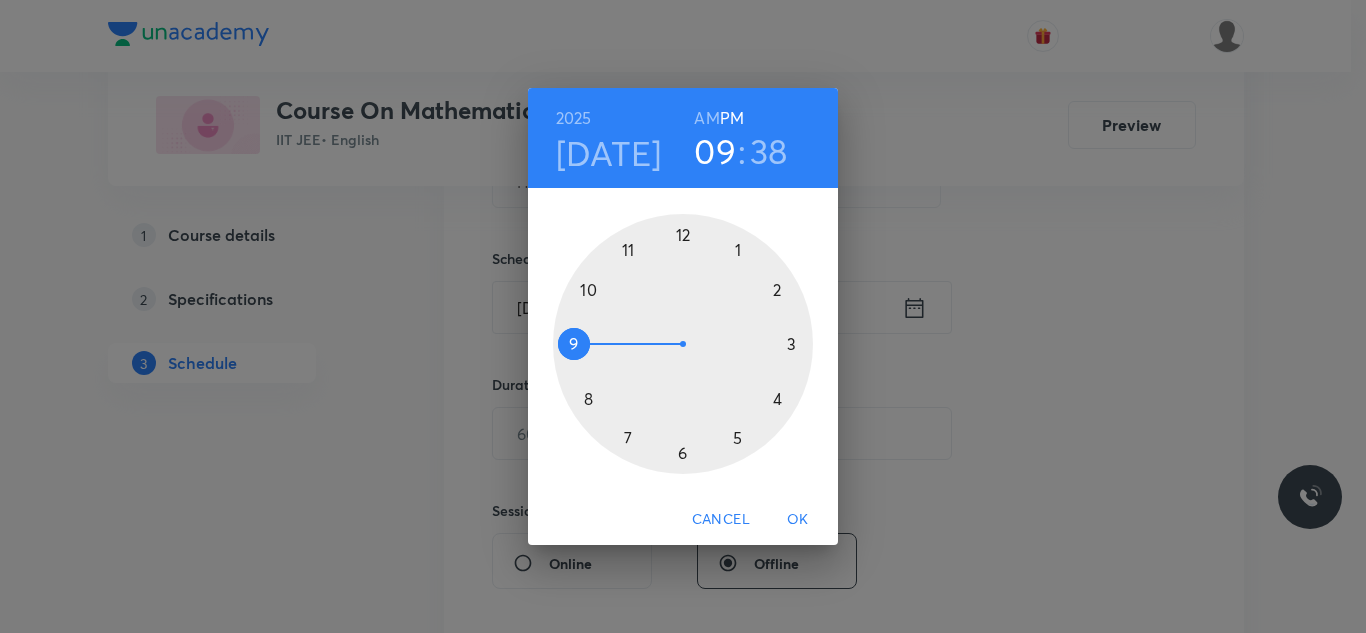 click at bounding box center (683, 344) 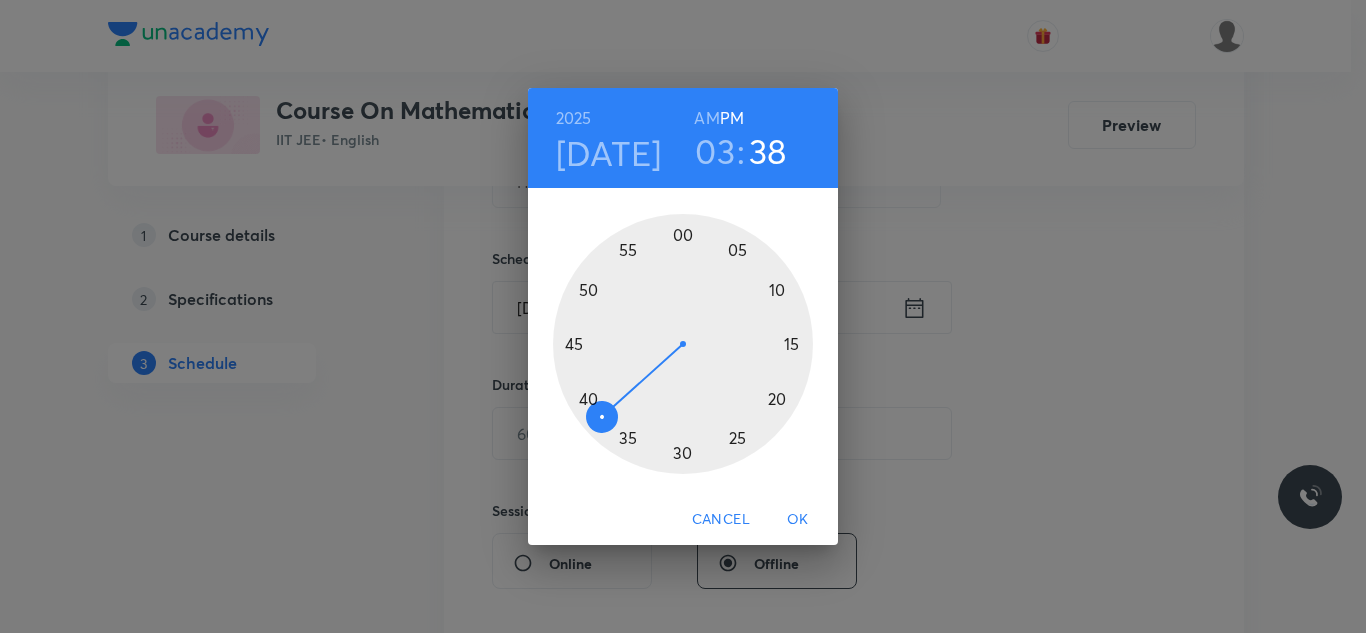 click at bounding box center (683, 344) 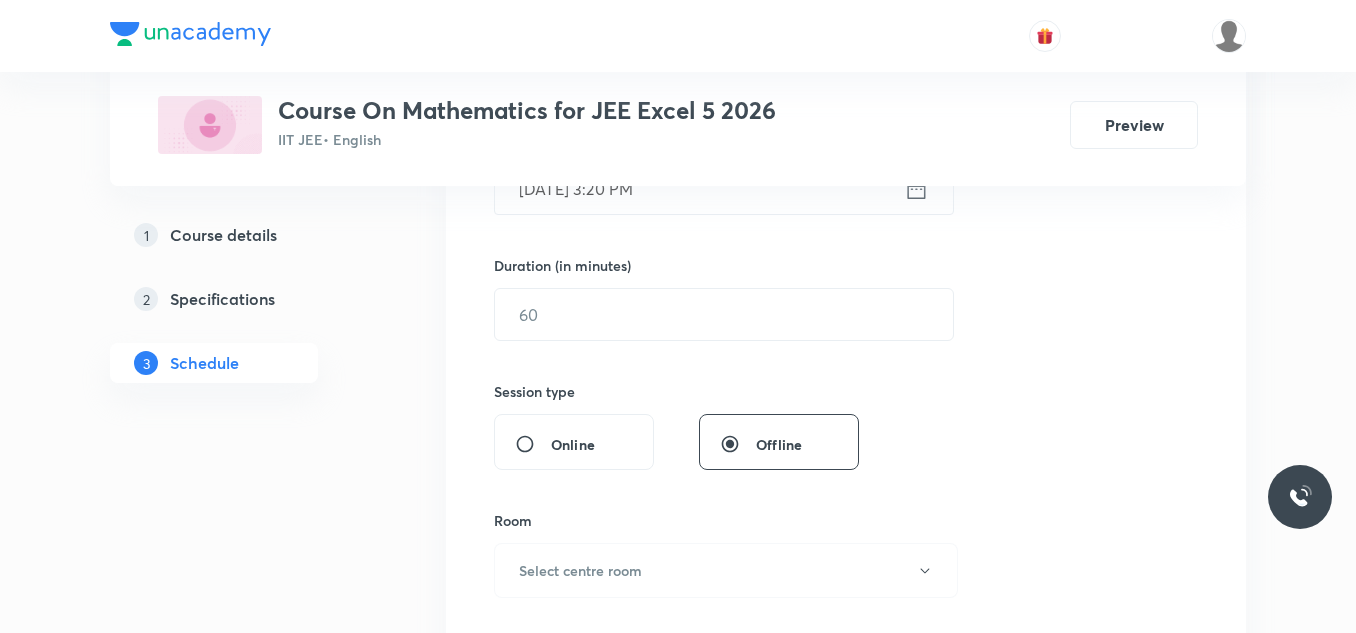 scroll, scrollTop: 565, scrollLeft: 0, axis: vertical 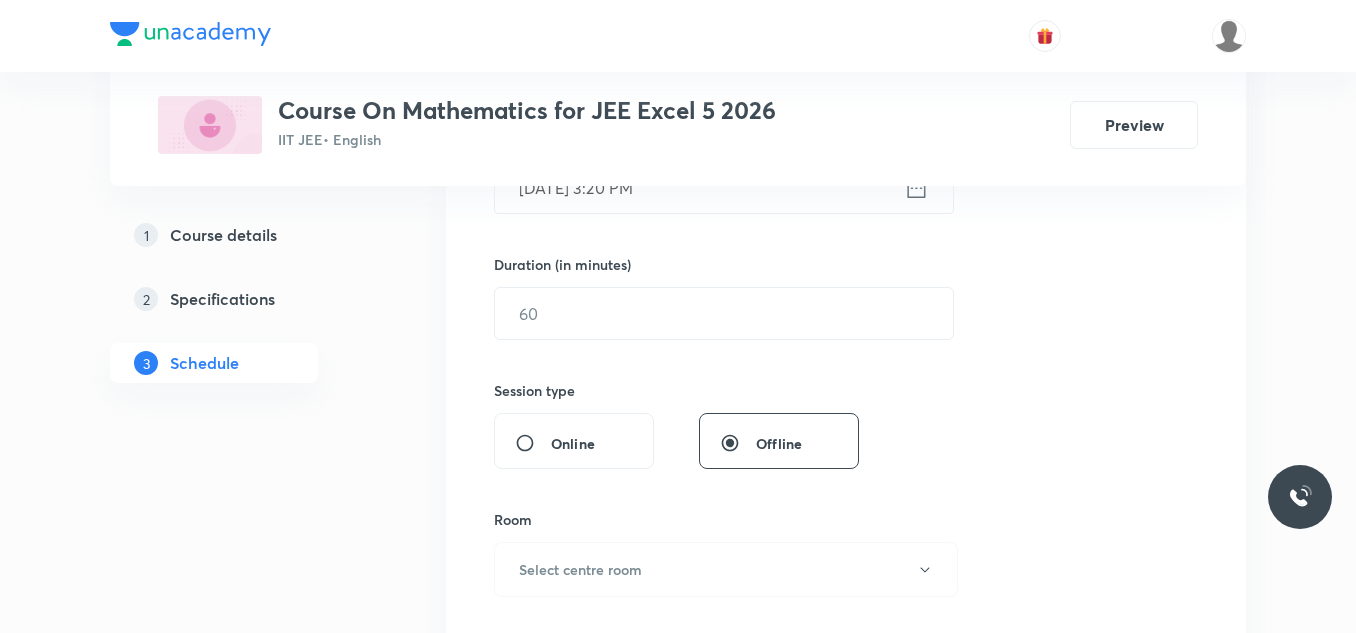click on "Session  20 Live class Session title 9/99 HYPERBOLA ​ Schedule for Jul 14, 2025, 3:20 PM ​ Duration (in minutes) ​   Session type Online Offline Room Select centre room Sub-concepts Select concepts that wil be covered in this session Add Cancel" at bounding box center (846, 336) 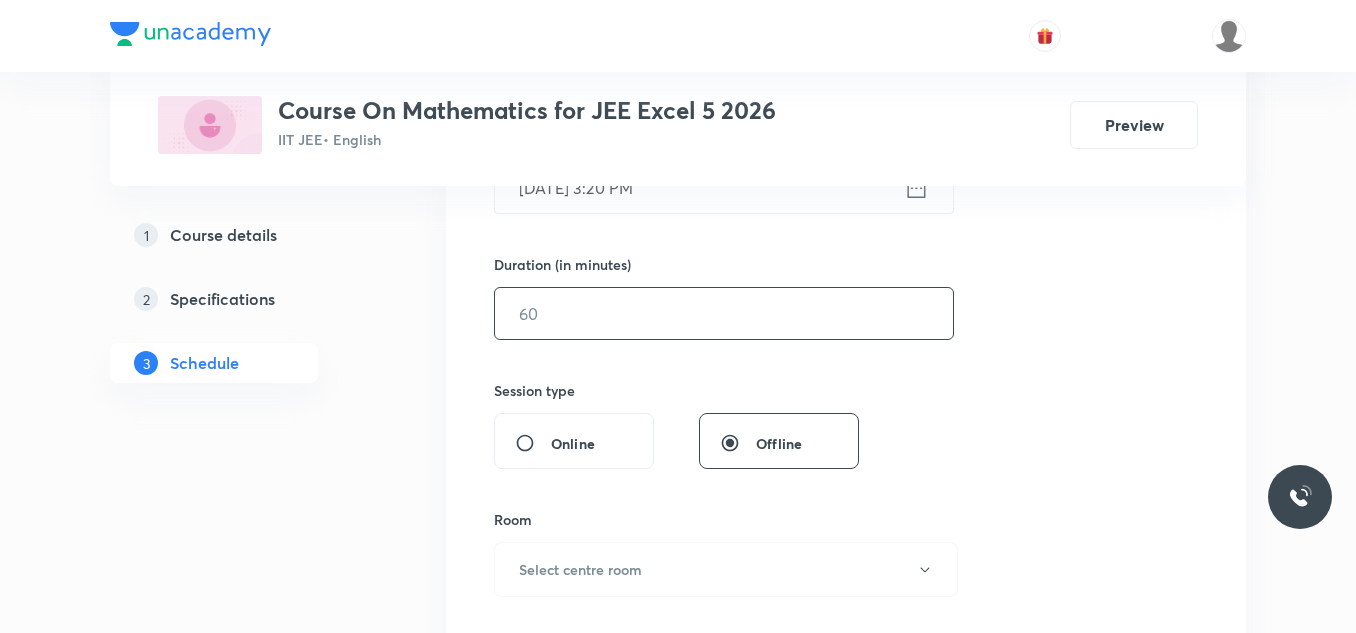 click at bounding box center (724, 313) 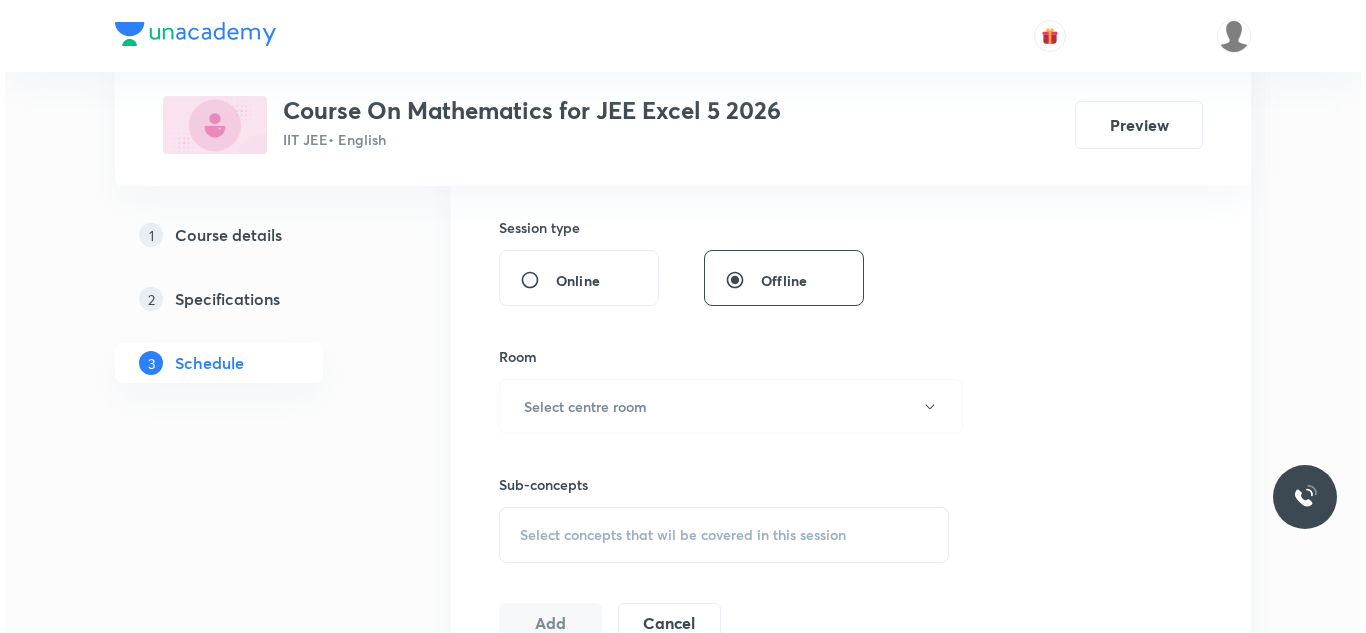 scroll, scrollTop: 752, scrollLeft: 0, axis: vertical 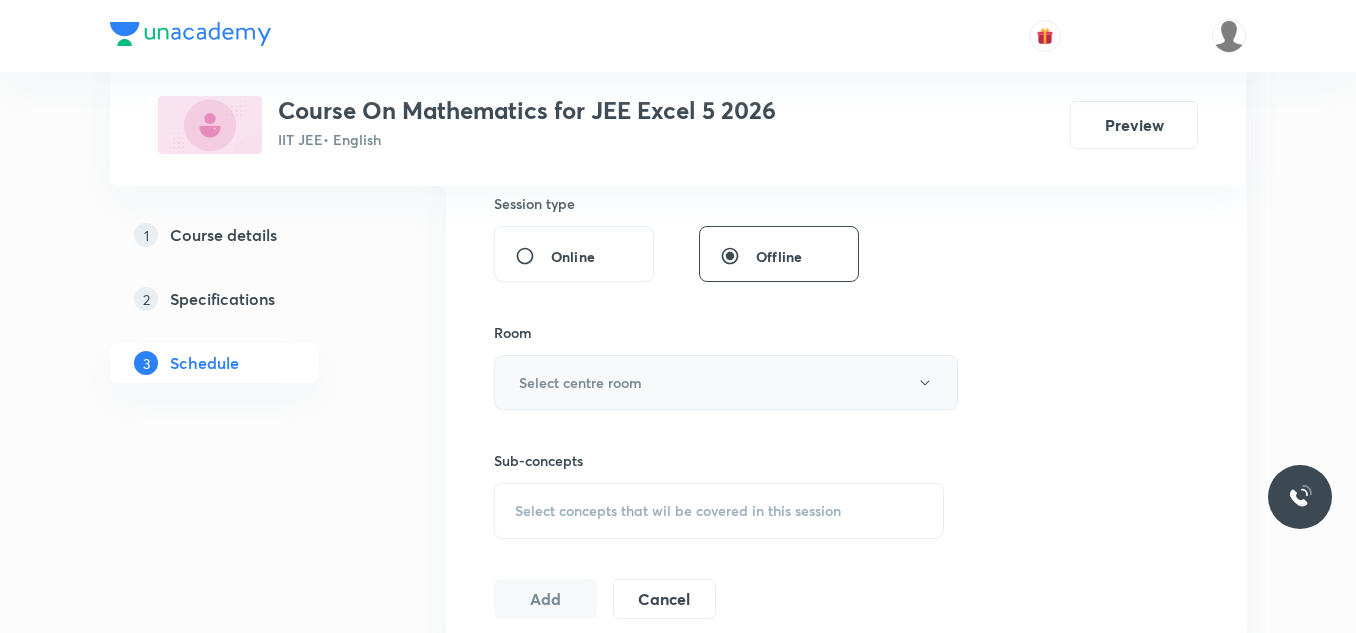 type on "65" 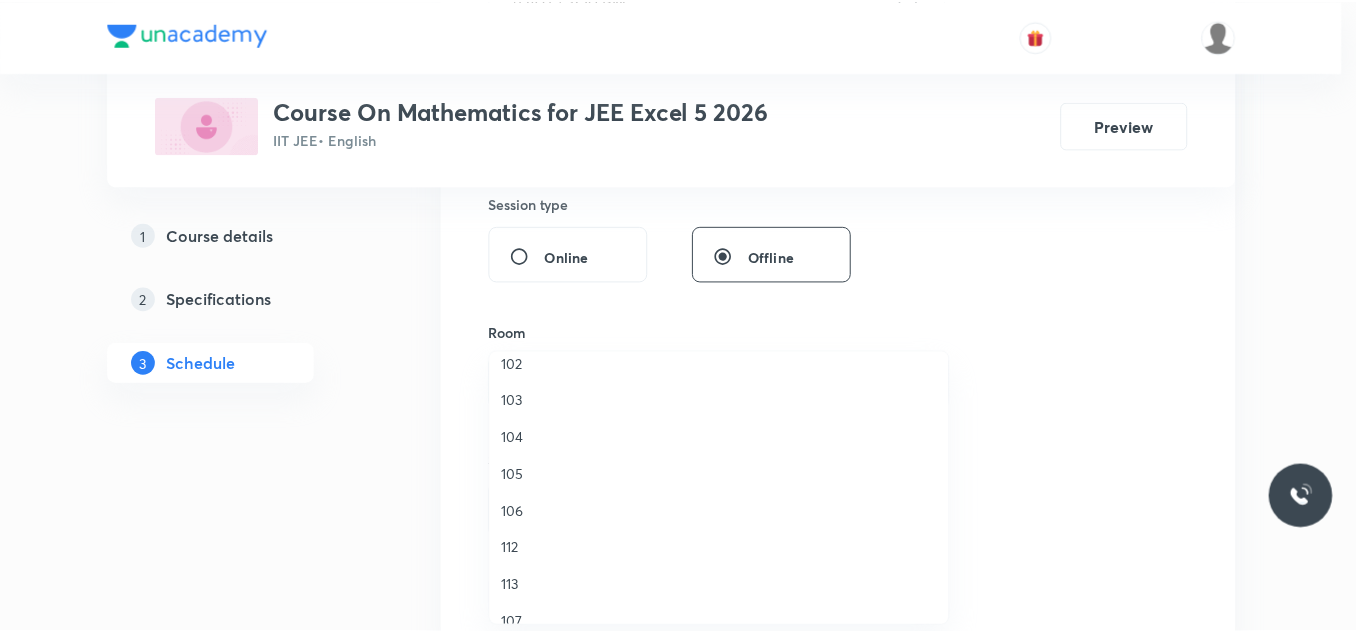 scroll, scrollTop: 162, scrollLeft: 0, axis: vertical 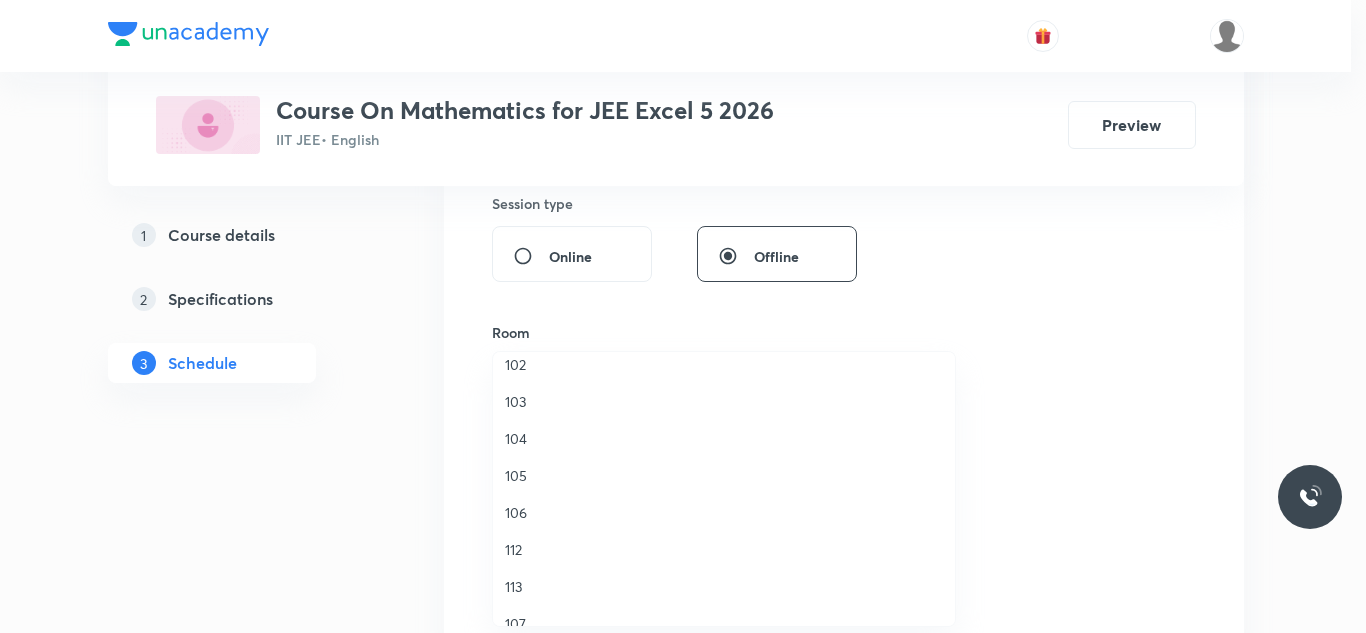 click at bounding box center (683, 316) 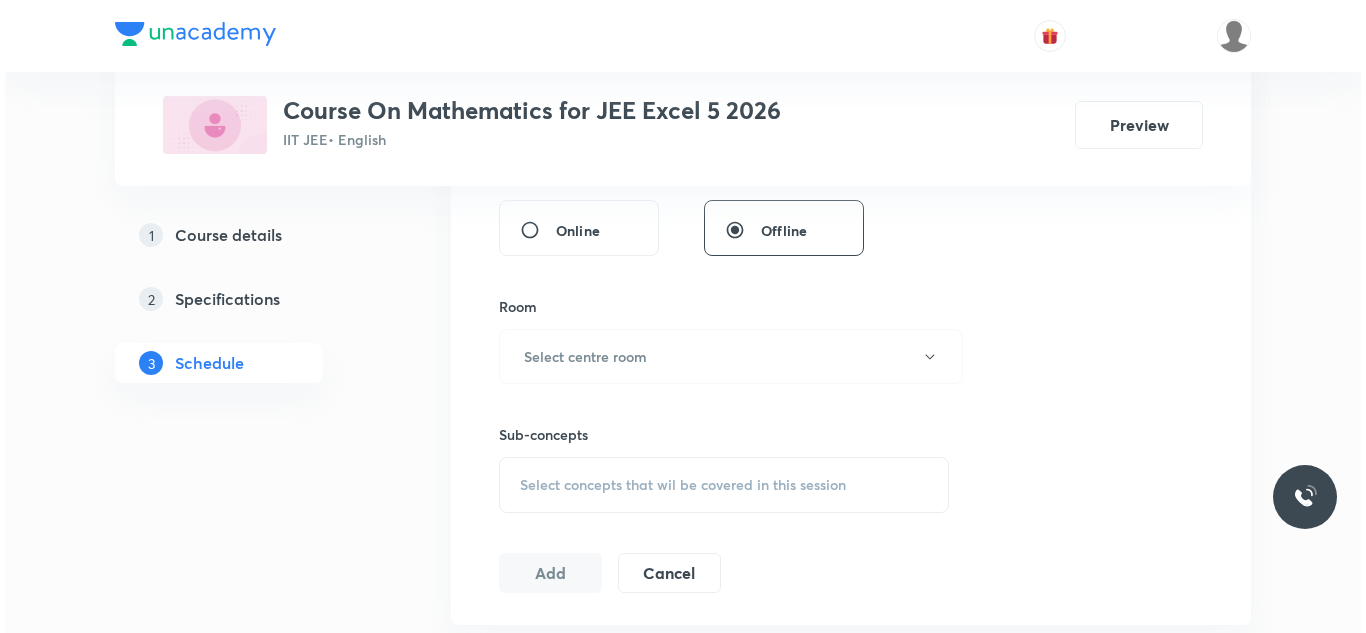 scroll, scrollTop: 777, scrollLeft: 0, axis: vertical 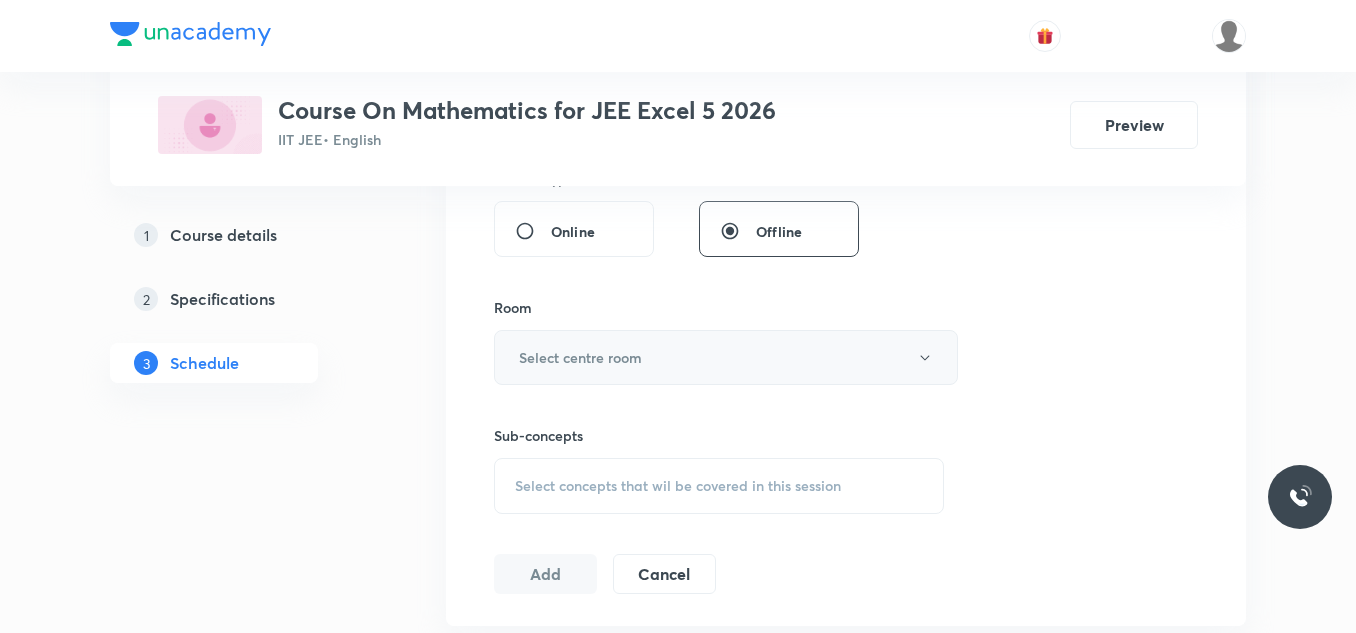 click on "Select centre room" at bounding box center [580, 357] 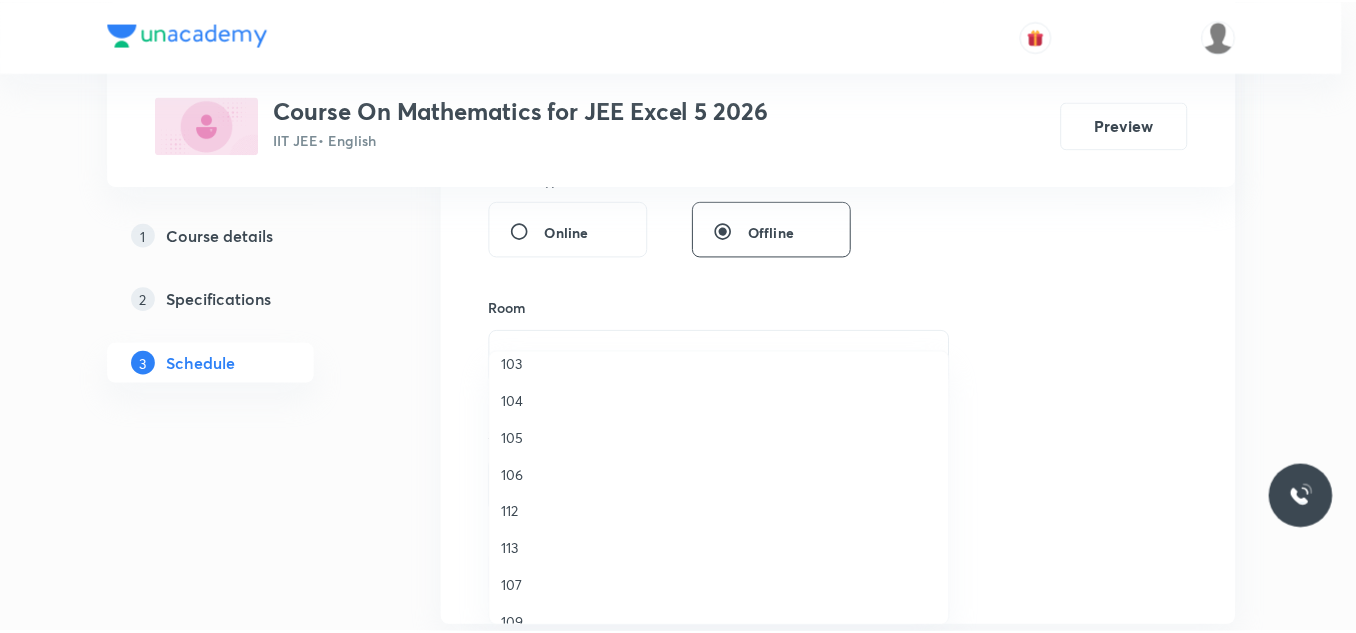scroll, scrollTop: 200, scrollLeft: 0, axis: vertical 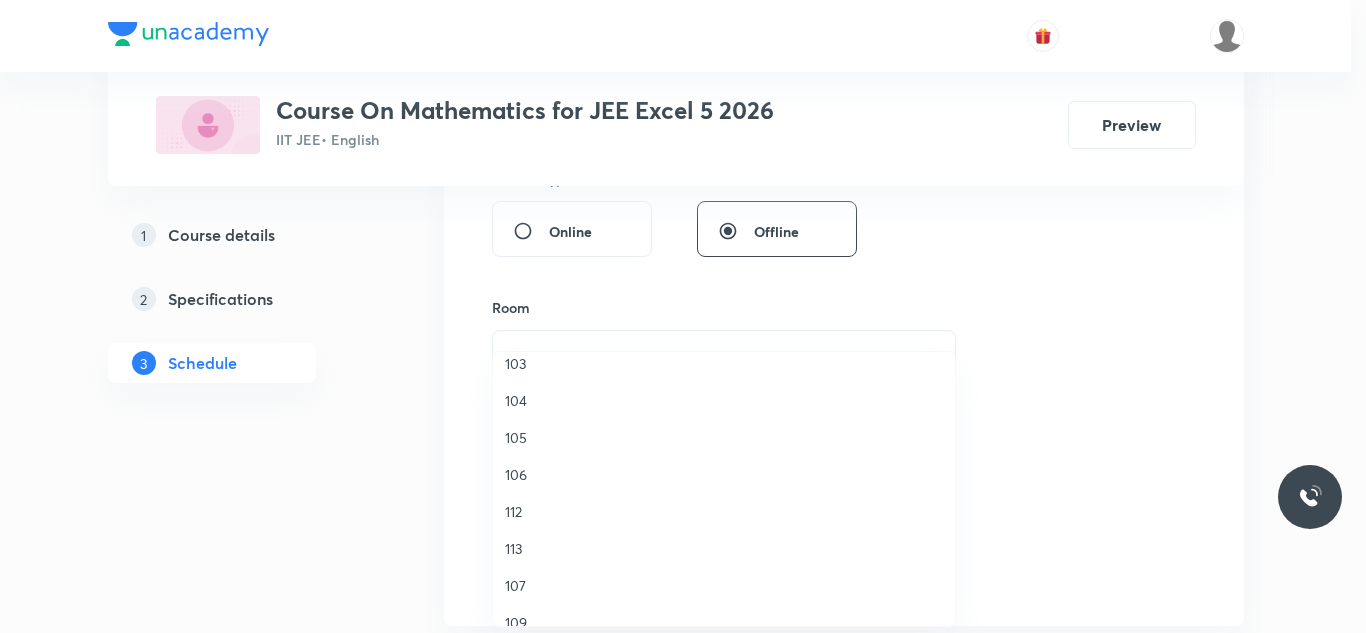 click on "112" at bounding box center (724, 511) 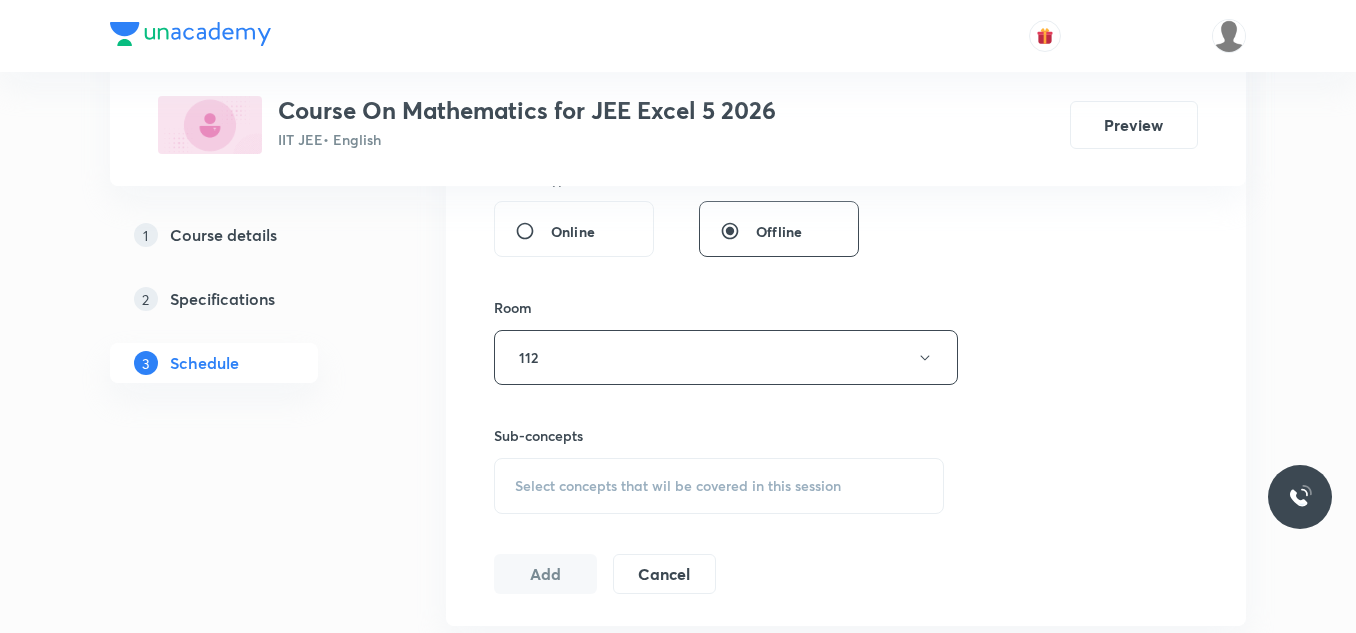 click on "Plus Courses Course On Mathematics for JEE Excel 5 2026 IIT JEE  • English Preview 1 Course details 2 Specifications 3 Schedule Schedule 19  classes Session  20 Live class Session title 9/99 HYPERBOLA ​ Schedule for Jul 14, 2025, 3:20 PM ​ Duration (in minutes) 65 ​   Session type Online Offline Room 112 Sub-concepts Select concepts that wil be covered in this session Add Cancel Jun 13 Basic Maths Lesson 1 • 3:00 PM • 85 min  • Room 112 Maths Mock Questions Jun 14 Parabola Lesson 2 • 2:10 PM • 70 min  • Room 112 Maths Mock Questions Jun 16 Parabola Lesson 3 • 2:00 PM • 70 min  • Room 112 Maths Mock Questions Jun 19 Parabola Lesson 4 • 2:00 PM • 70 min  • Room 112 Maths Mock Questions Jun 20 Parabola Lesson 5 • 2:00 PM • 70 min  • Room 112 Maths Mock Questions Jun 23 Parabola Lesson 6 • 2:00 PM • 70 min  • Room 112 Maths Mock Questions Jun 24 Parabola Lesson 7 • 2:00 PM • 70 min  • Room 112 Maths Mock Questions Jun 25 Parabola  • Room 112 Jun 26 Jun 1" at bounding box center (678, 1535) 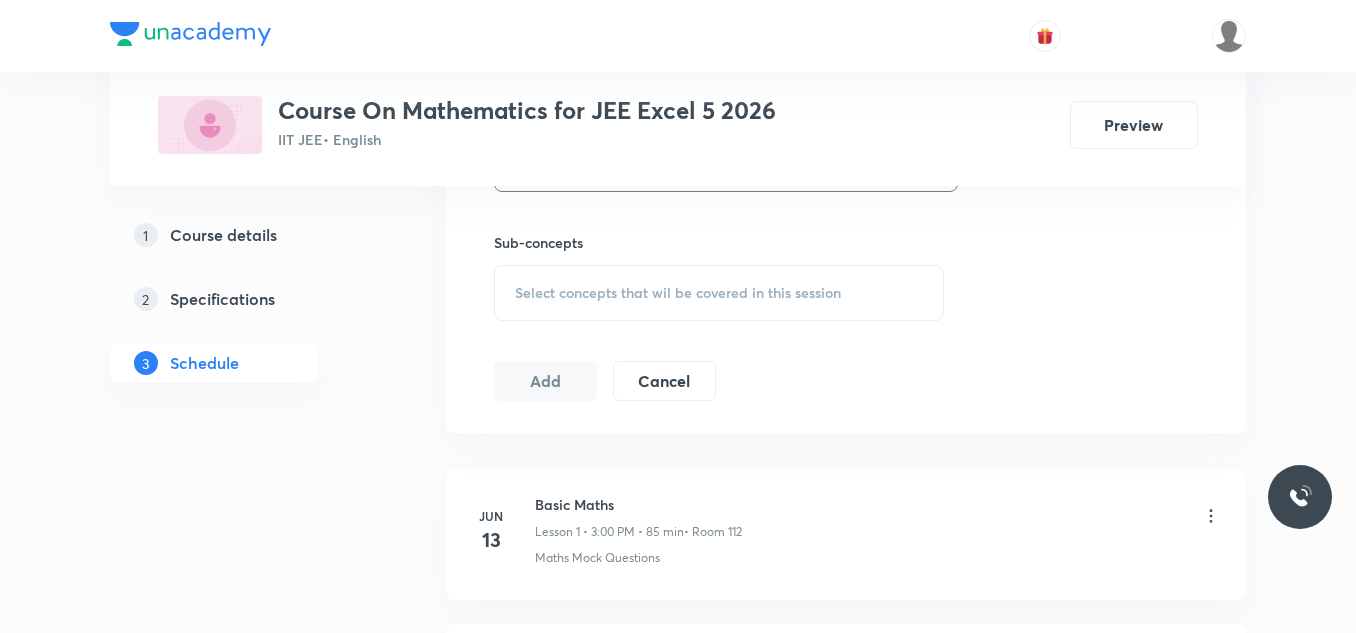 scroll, scrollTop: 971, scrollLeft: 0, axis: vertical 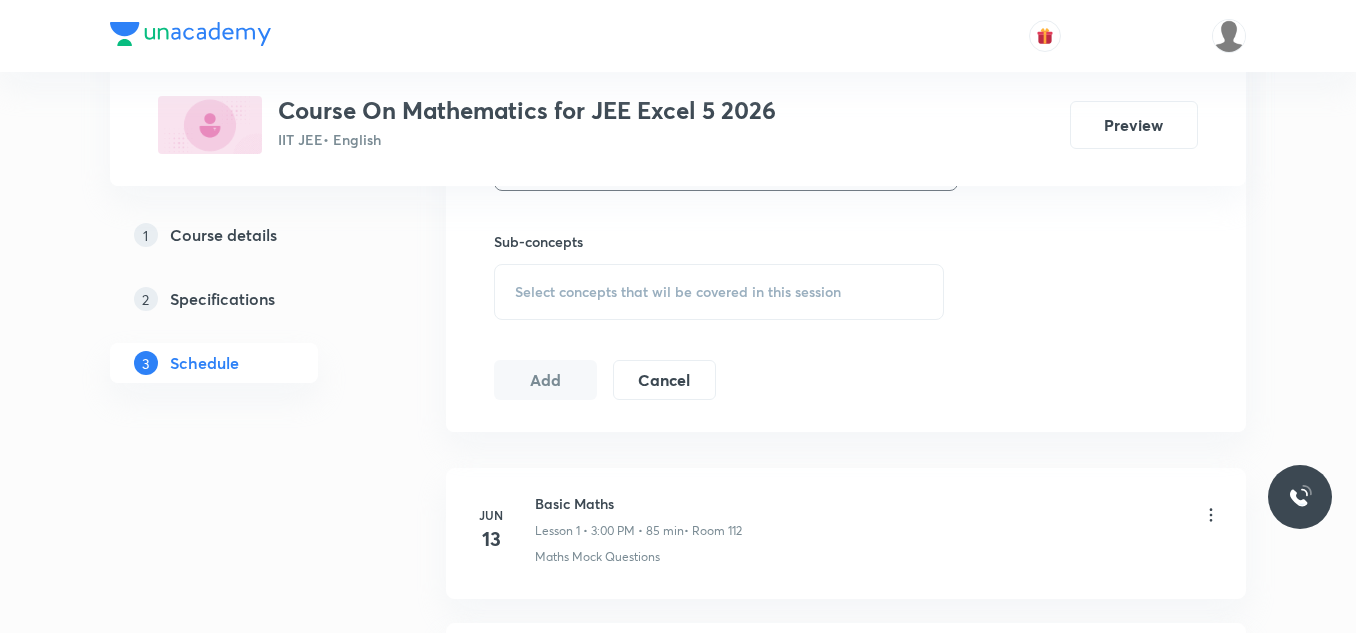 click on "Select concepts that wil be covered in this session" at bounding box center (719, 292) 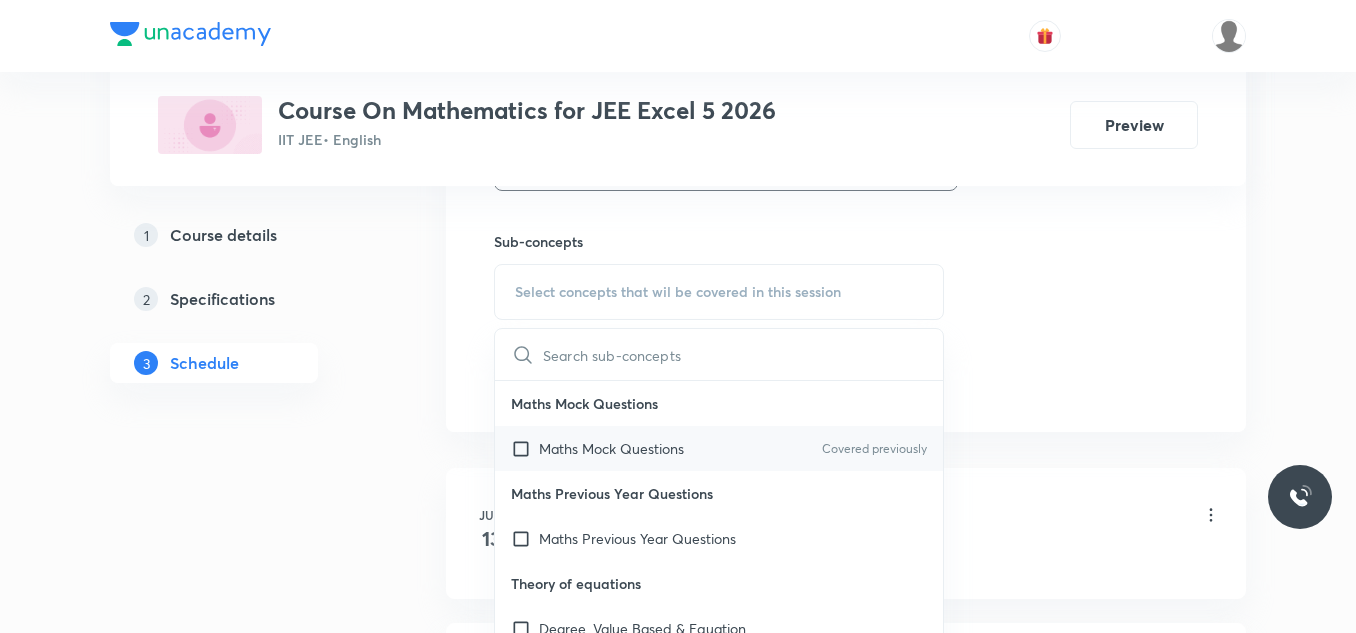 click at bounding box center [525, 448] 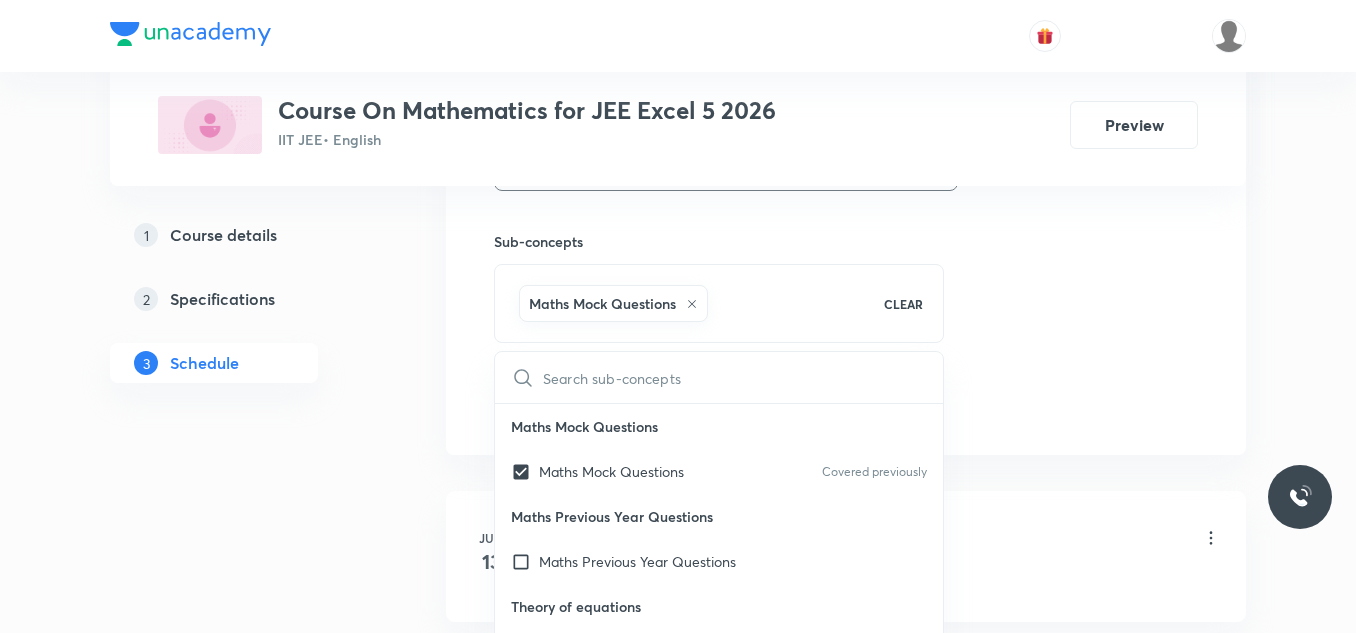 click on "1 Course details 2 Specifications 3 Schedule" at bounding box center (246, 1465) 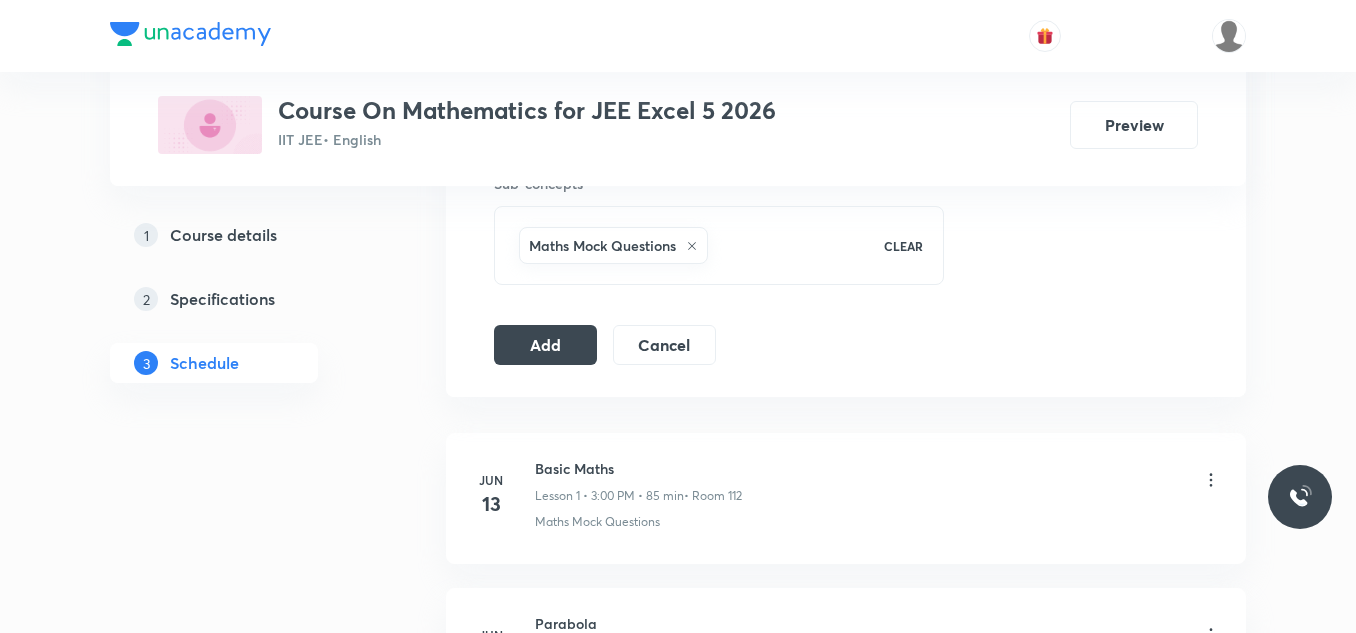 scroll, scrollTop: 1030, scrollLeft: 0, axis: vertical 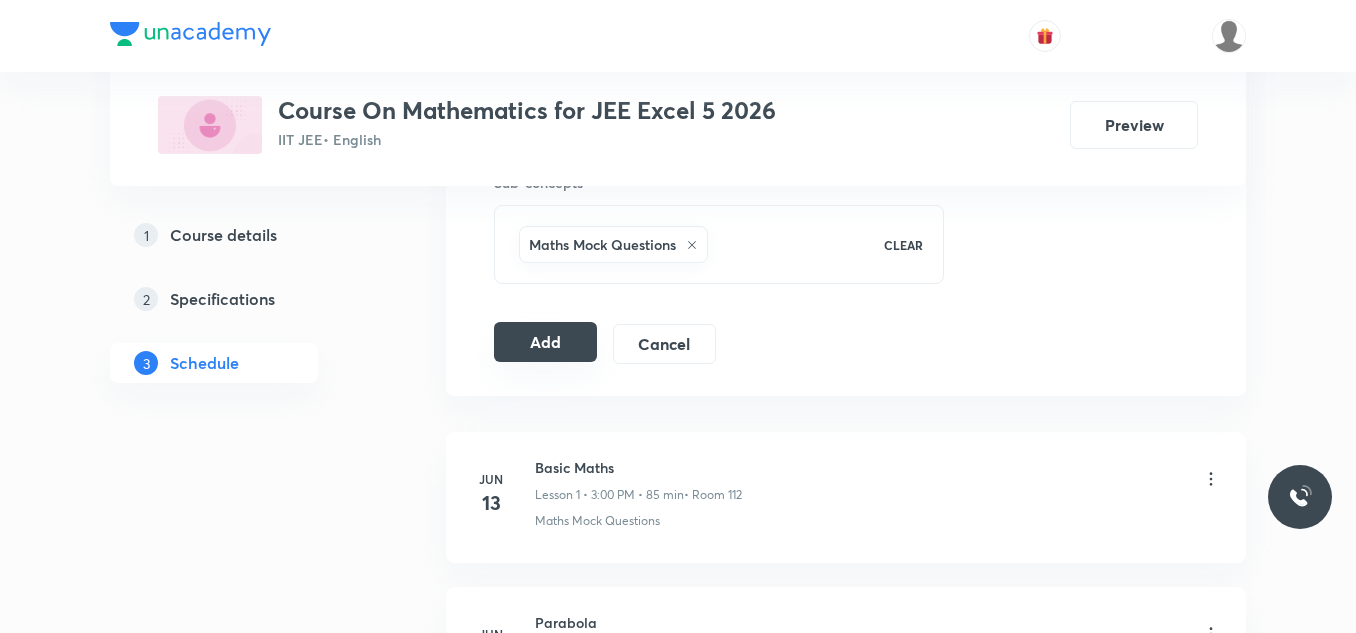 click on "Add" at bounding box center [545, 342] 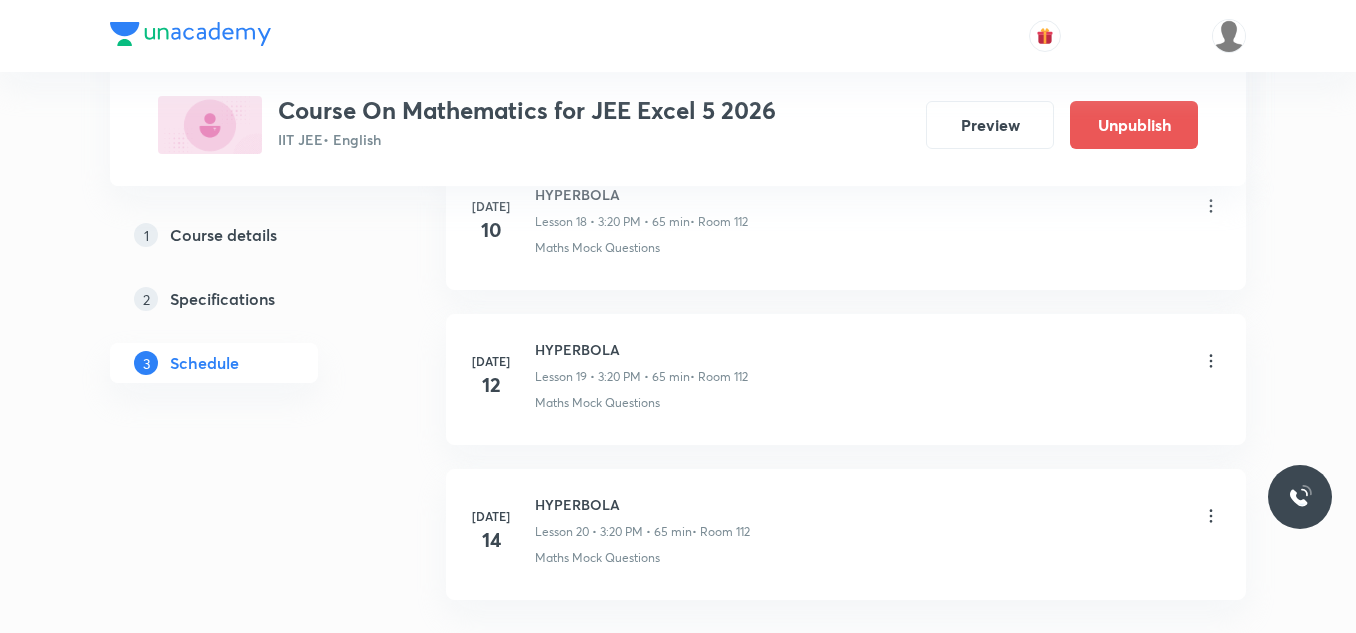 scroll, scrollTop: 3151, scrollLeft: 0, axis: vertical 